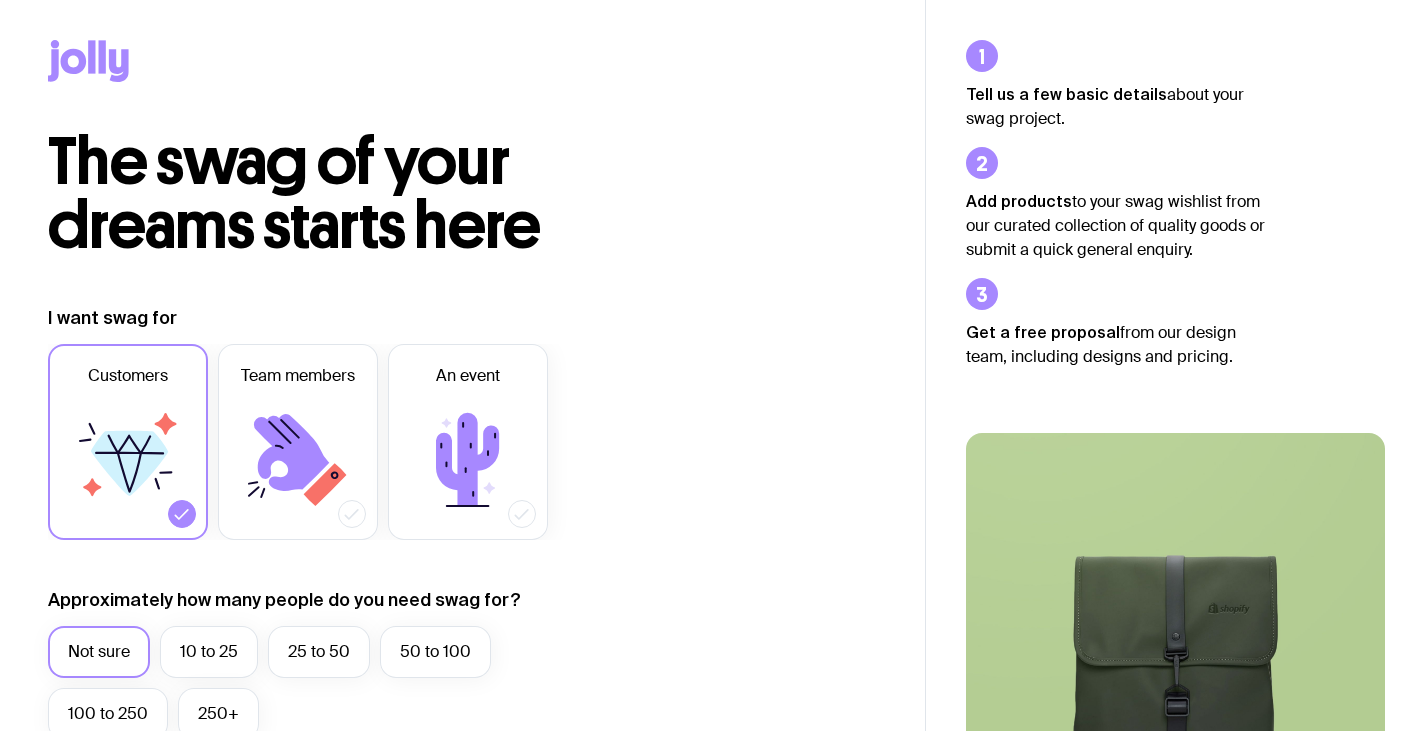 scroll, scrollTop: 0, scrollLeft: 0, axis: both 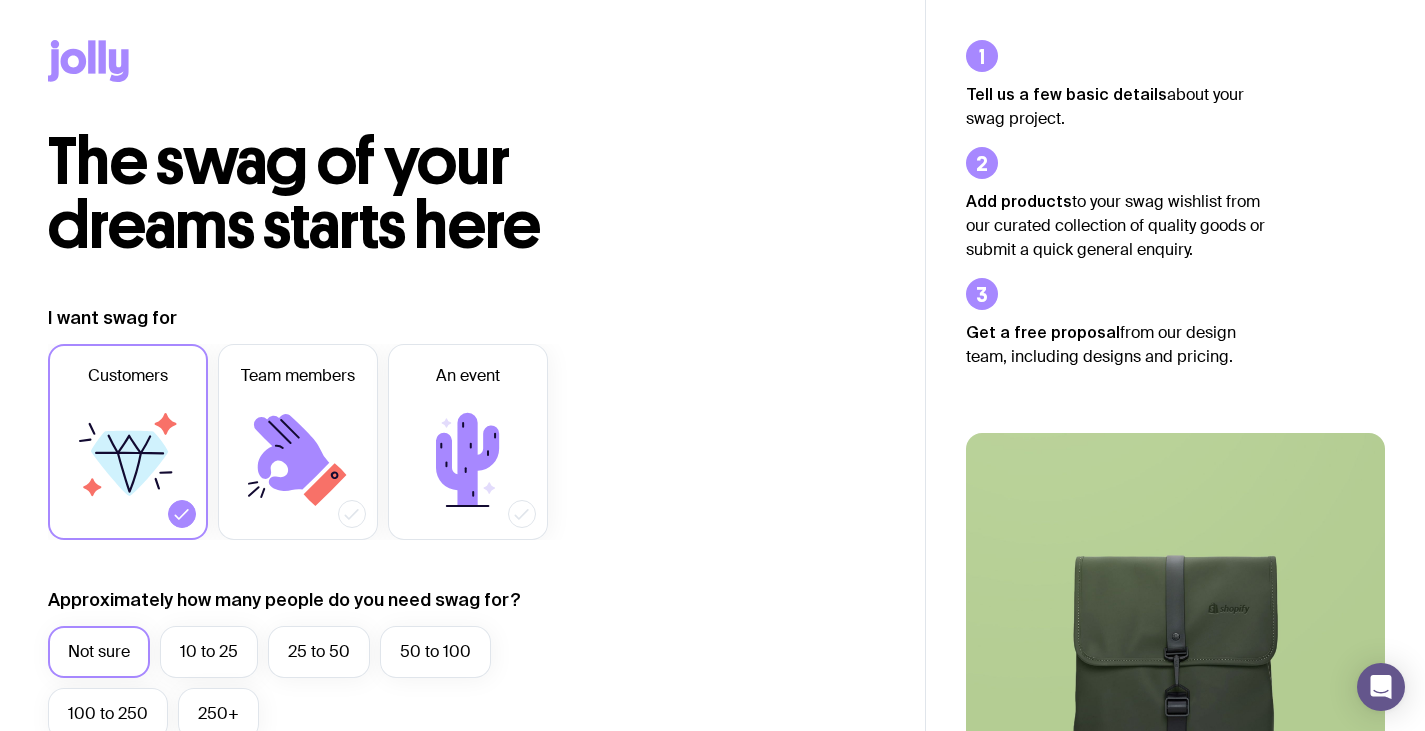 click 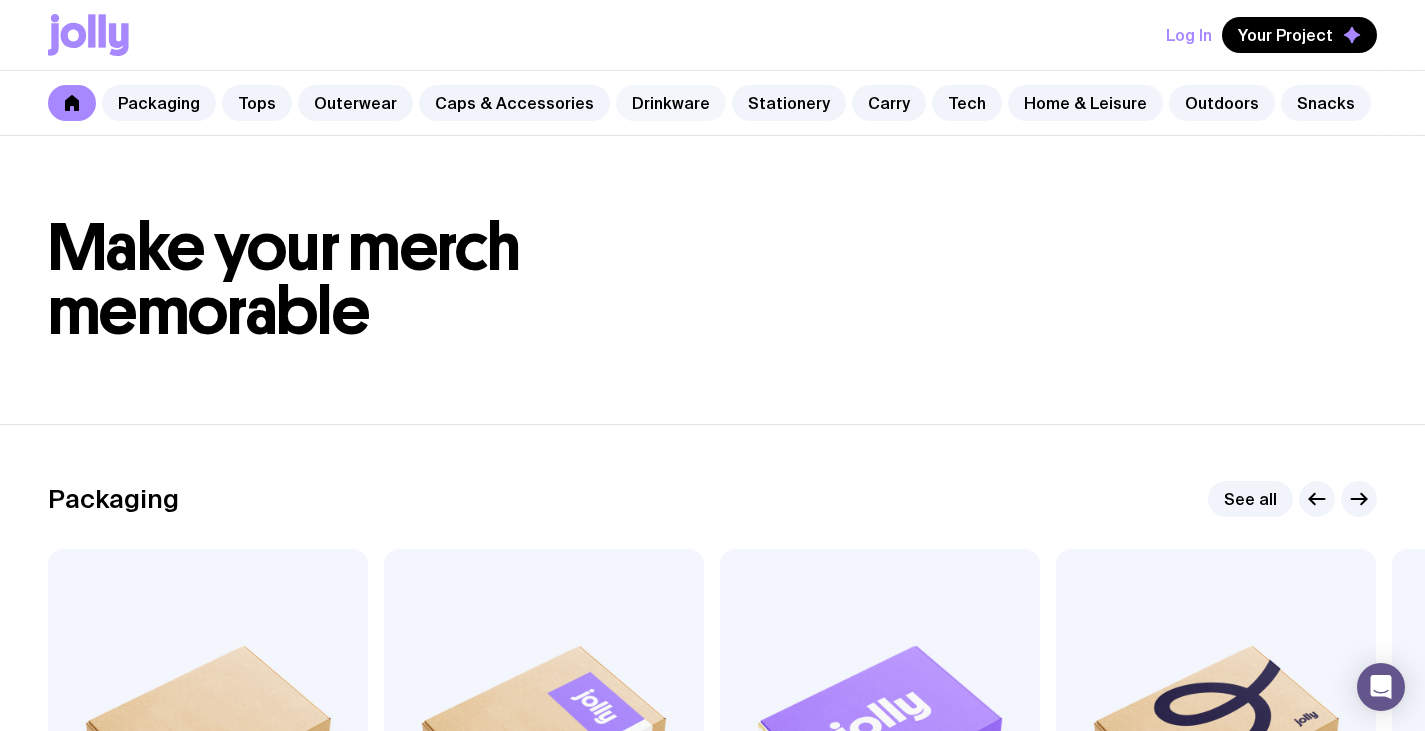 click on "Drinkware" 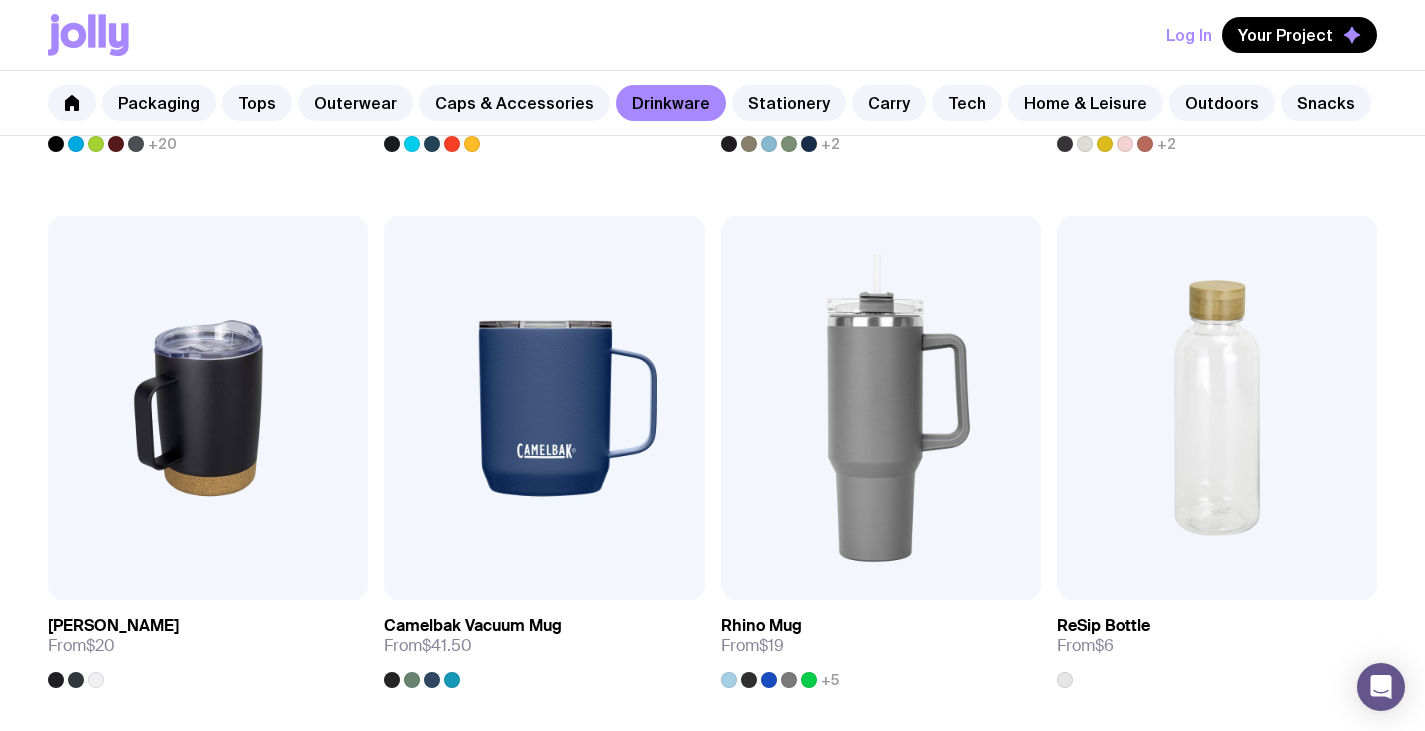 scroll, scrollTop: 1584, scrollLeft: 0, axis: vertical 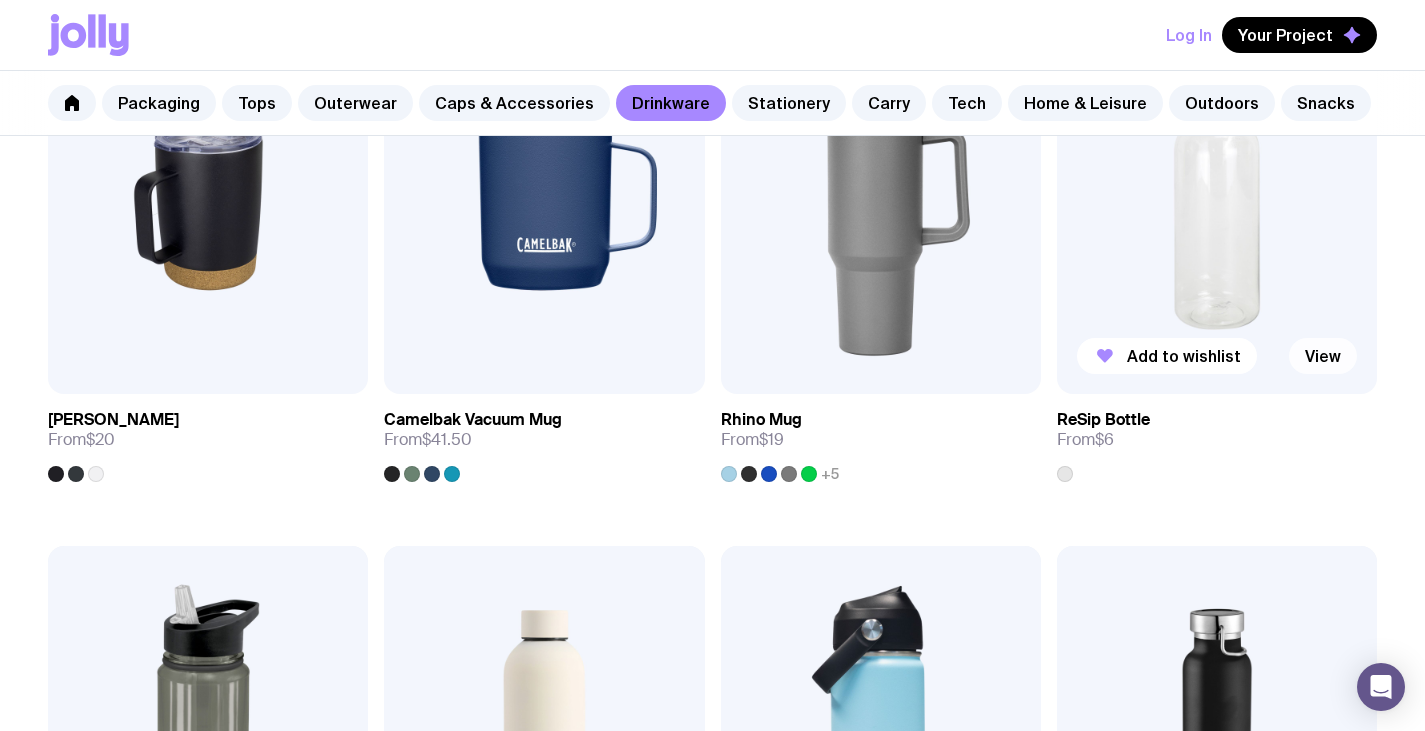 click on "View" at bounding box center (1323, 356) 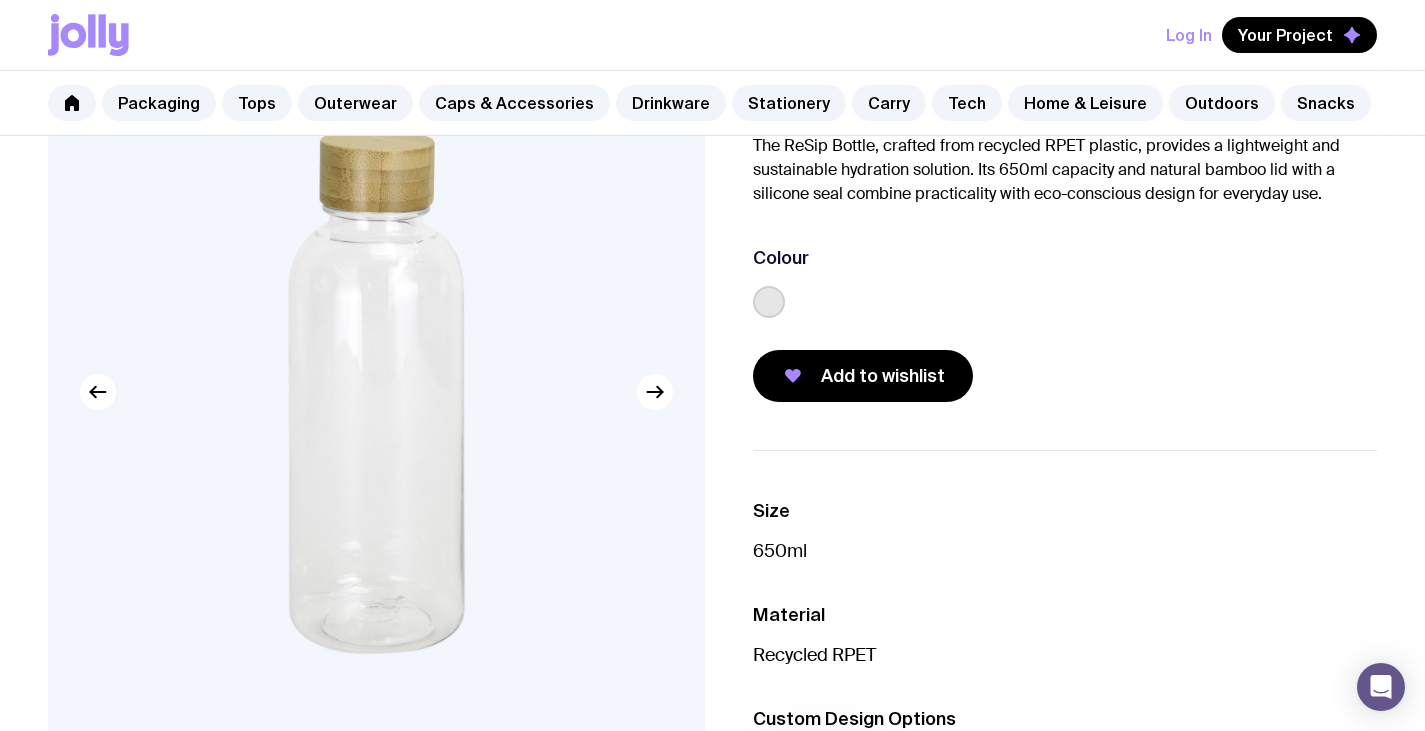 scroll, scrollTop: 200, scrollLeft: 0, axis: vertical 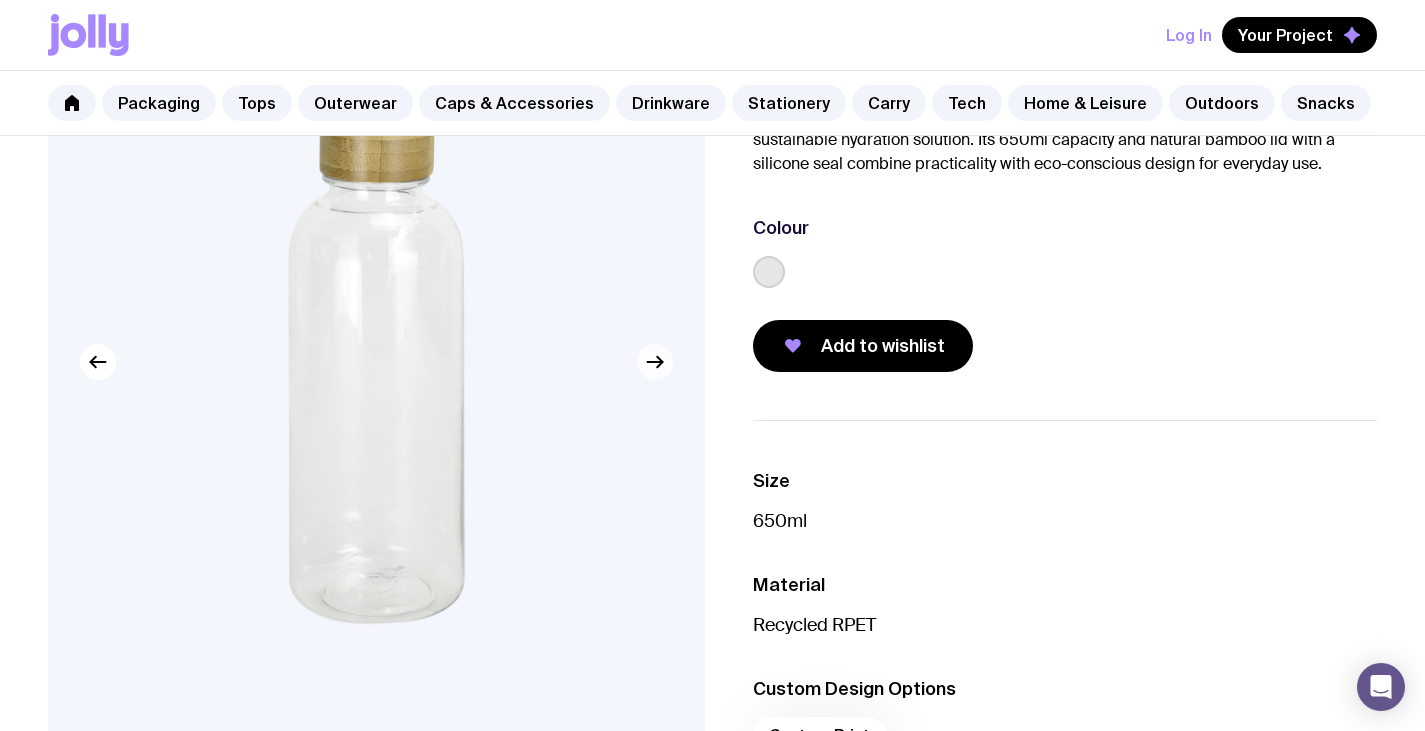 click 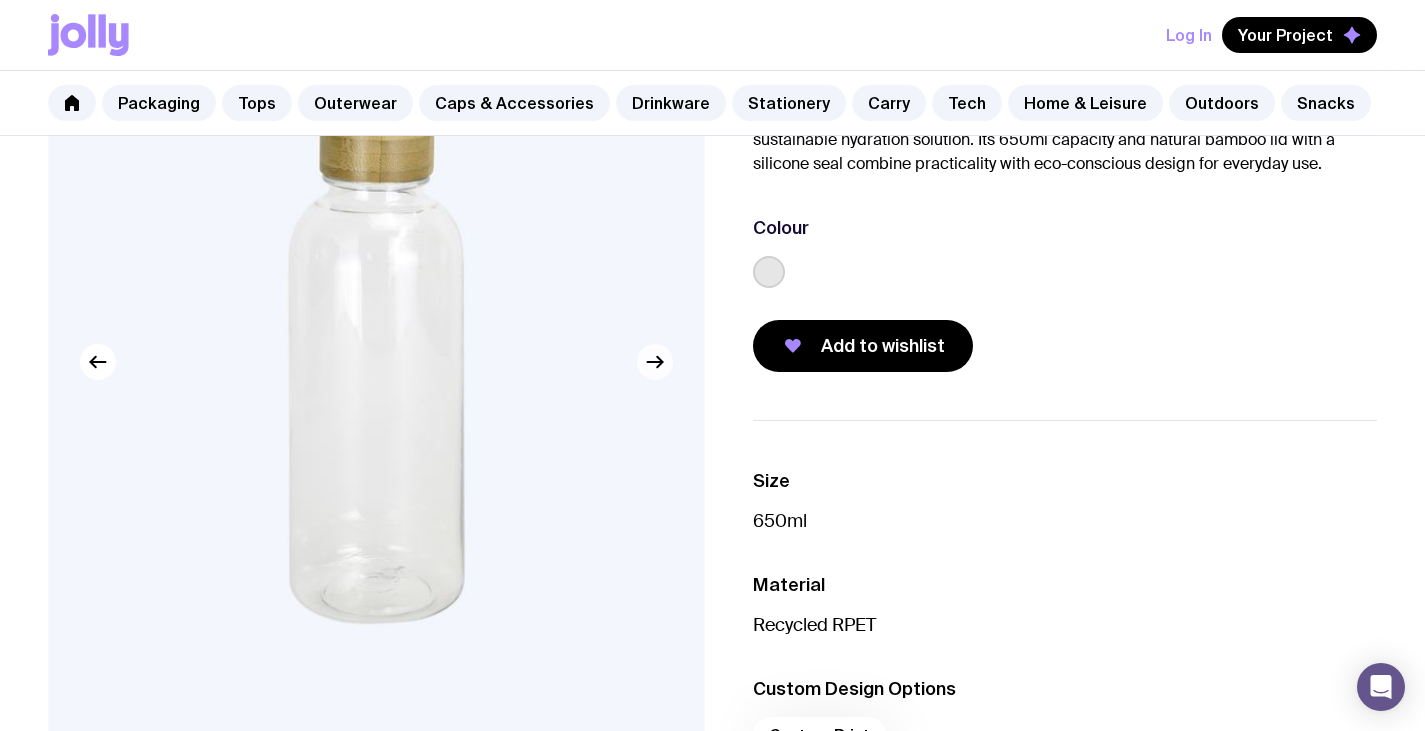click 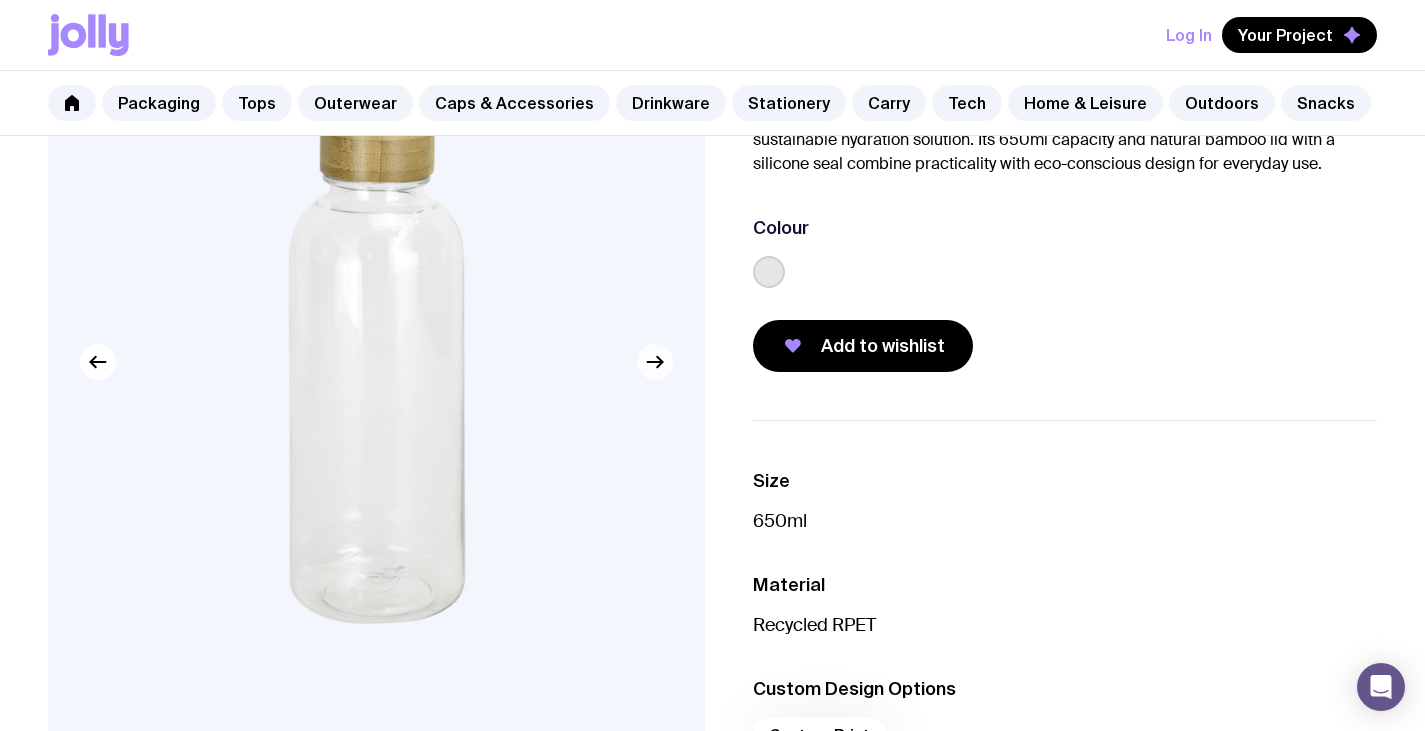 click 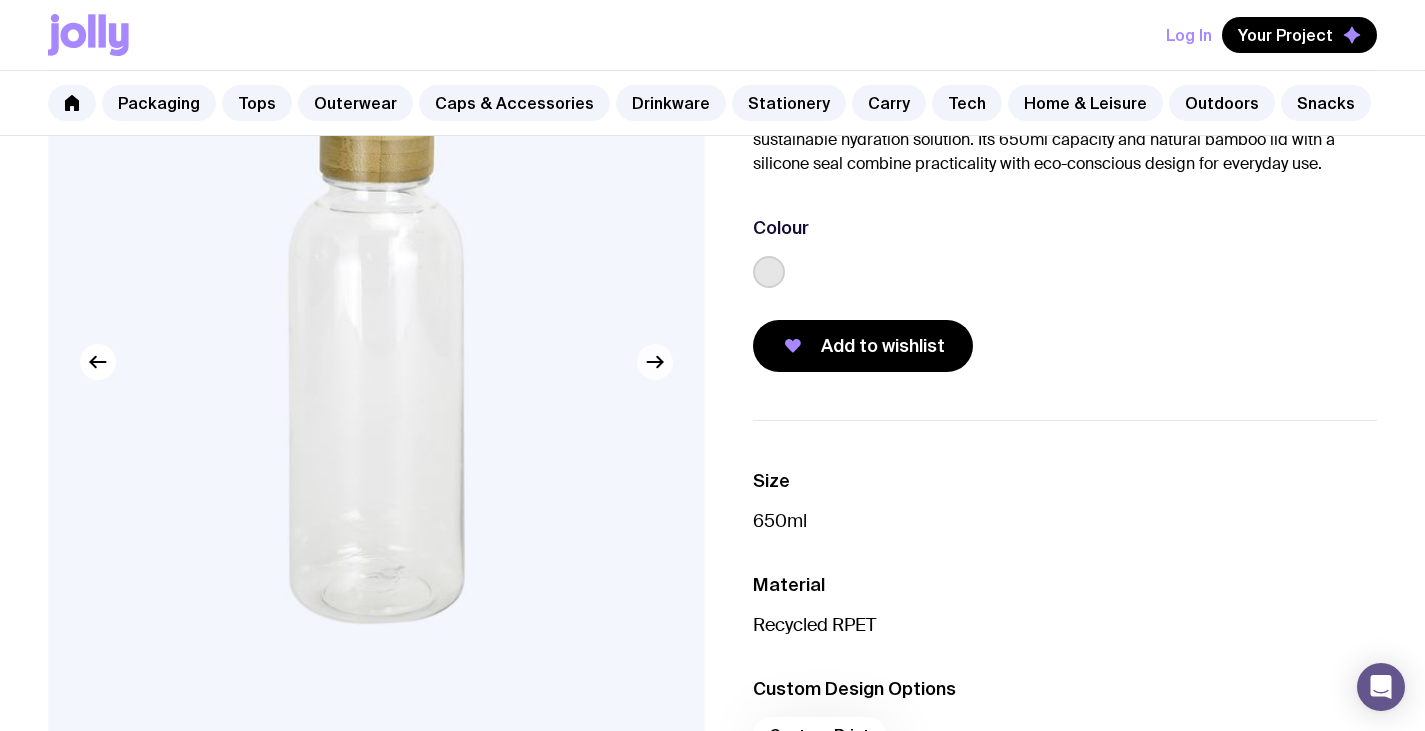 click 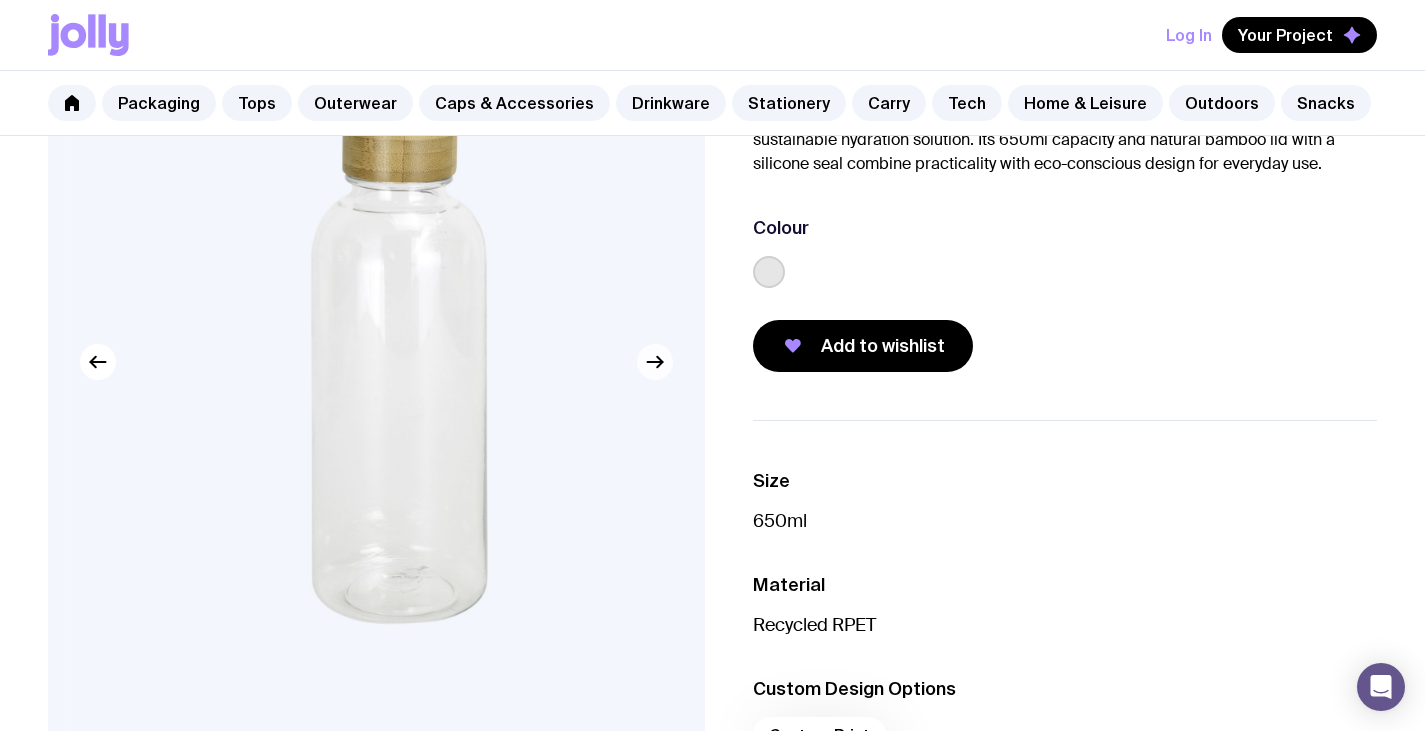 click 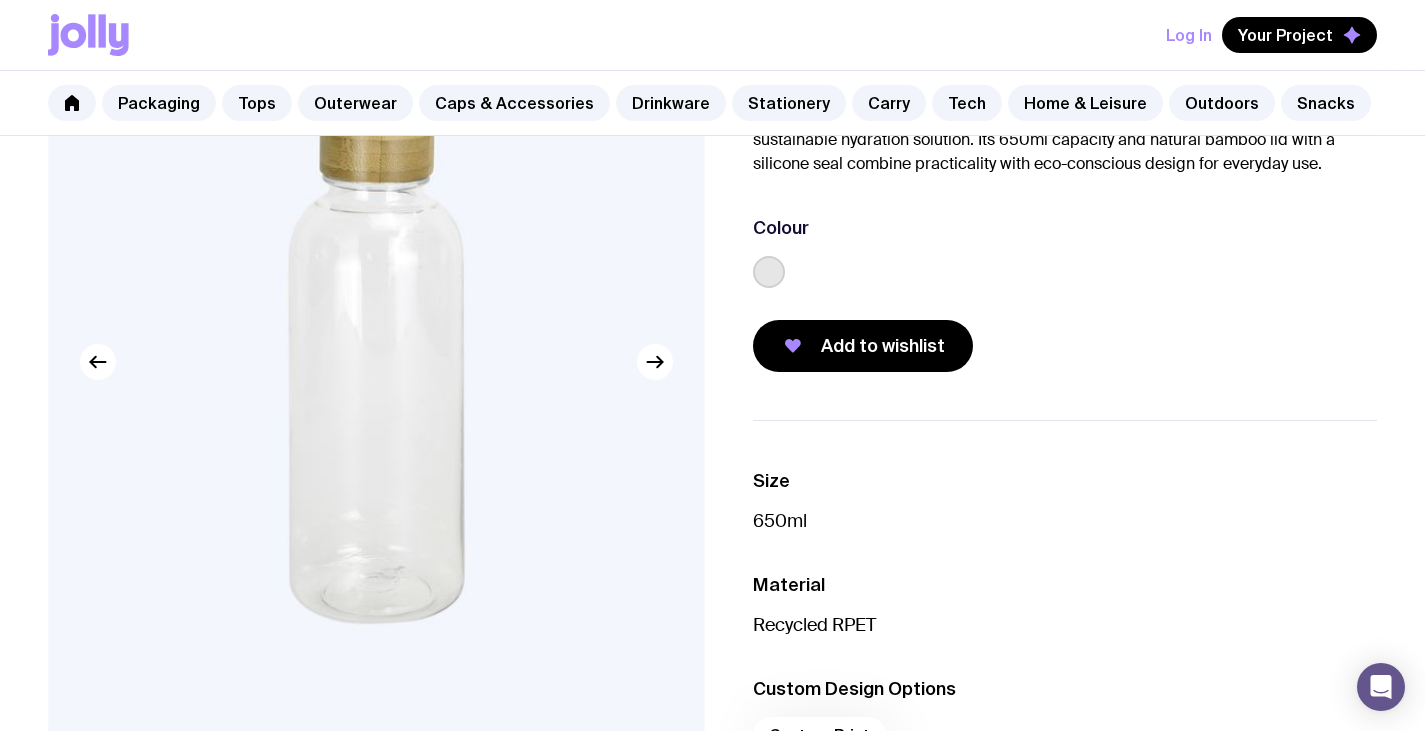 click 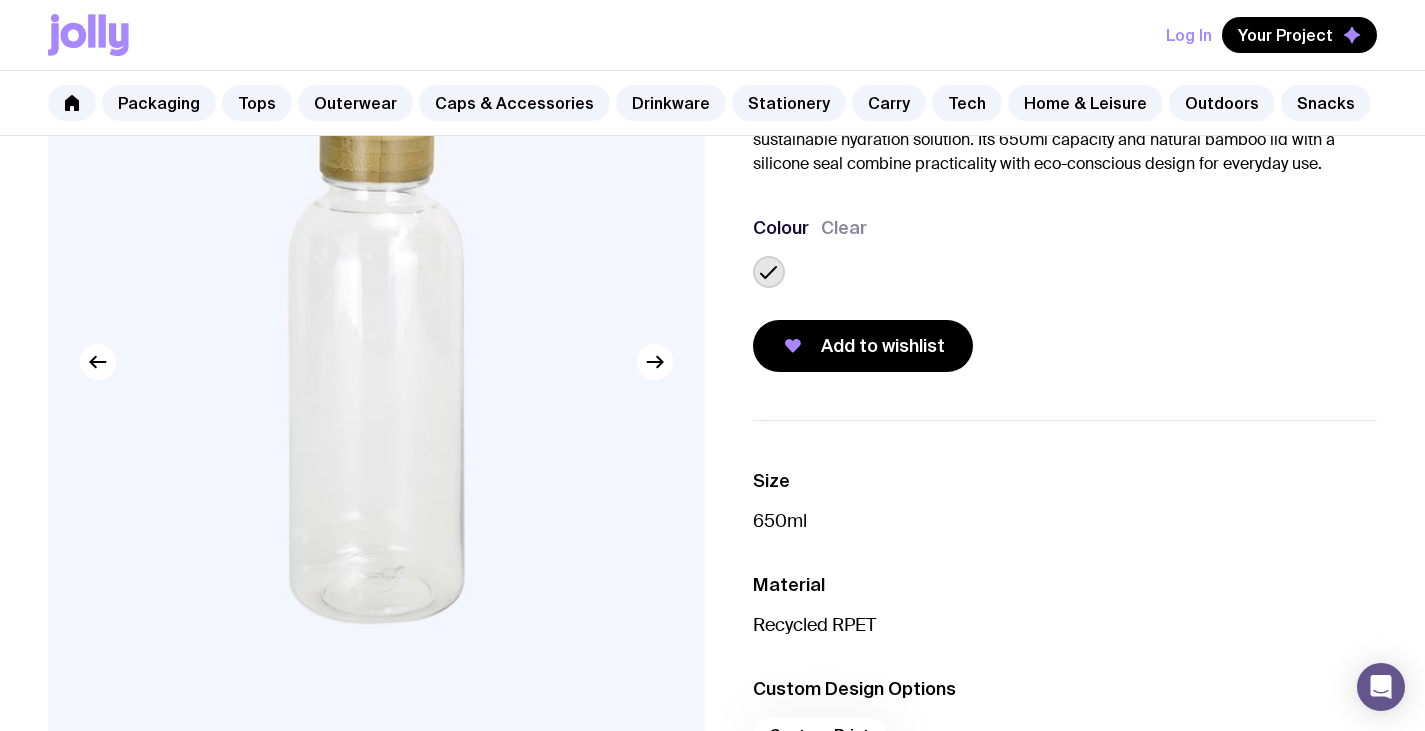 click 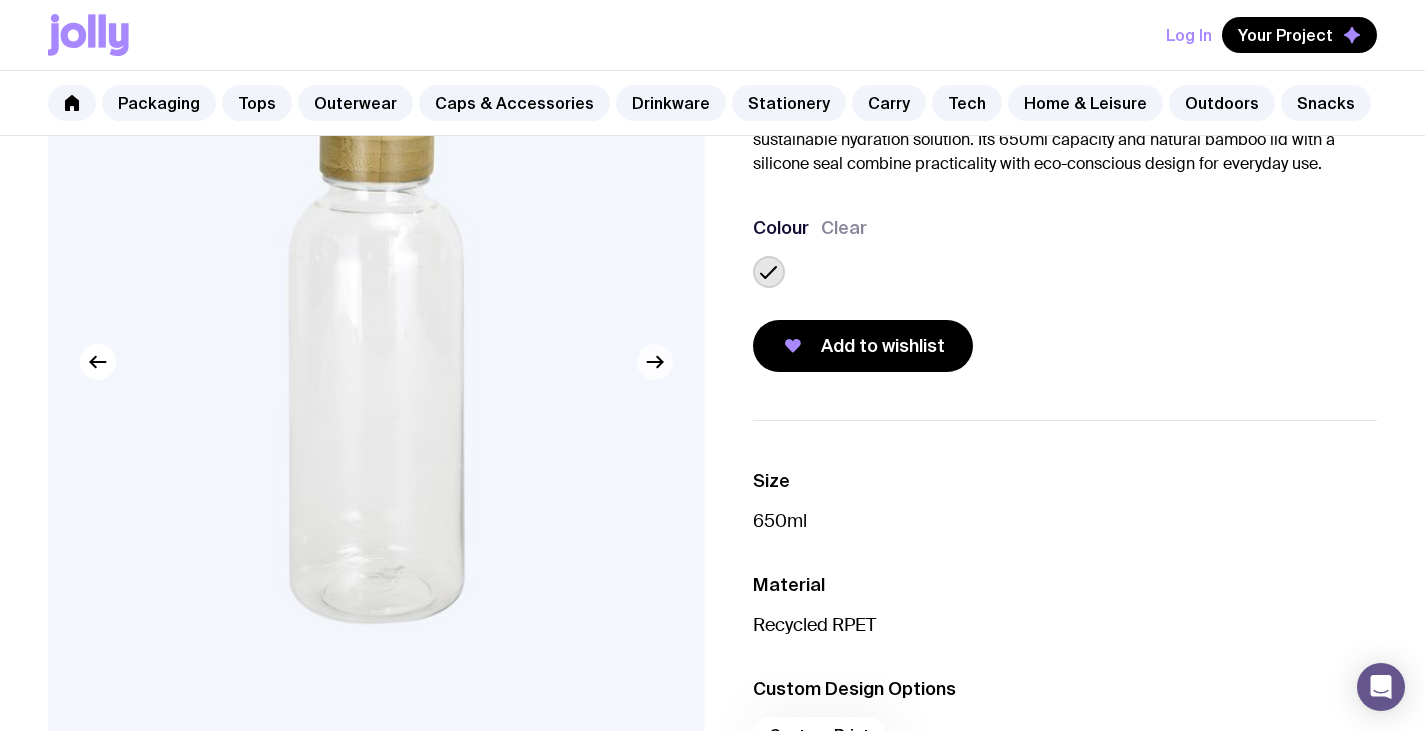 click 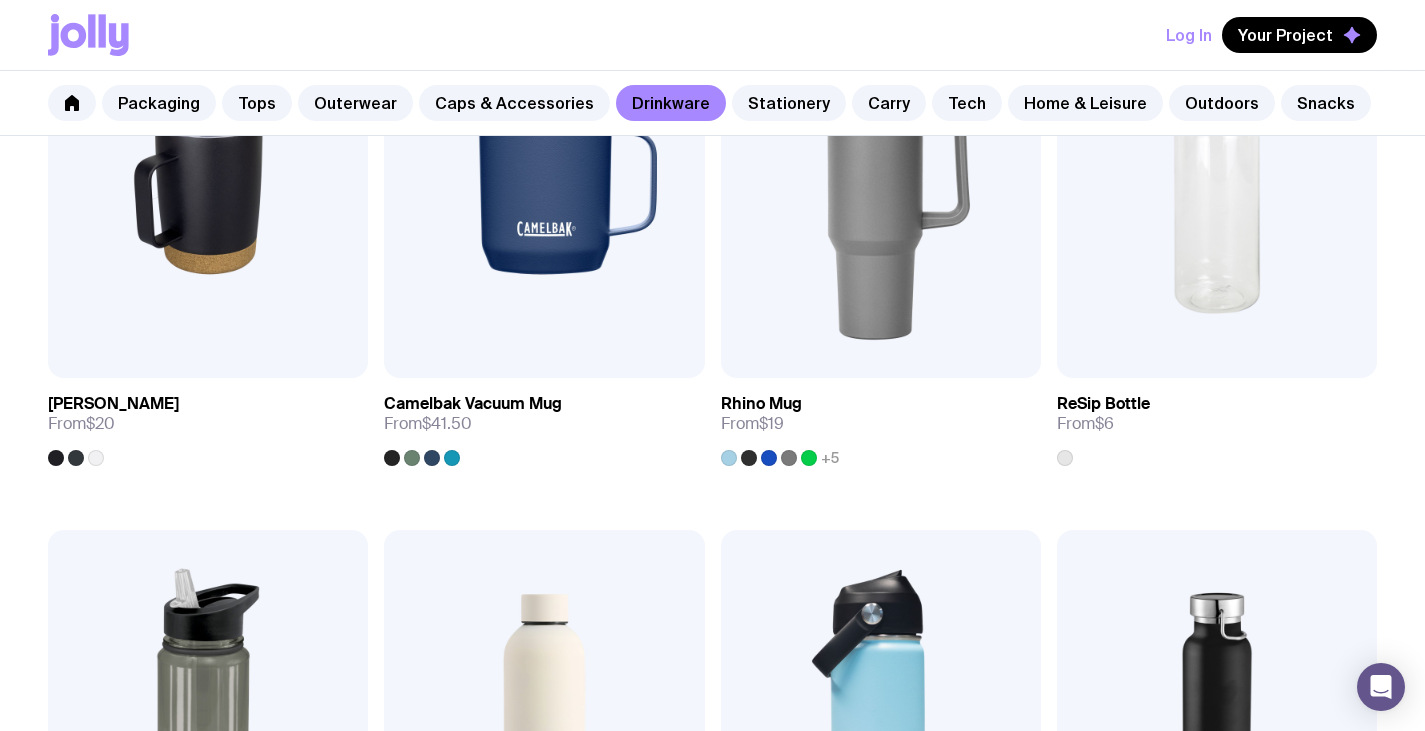 scroll, scrollTop: 1900, scrollLeft: 0, axis: vertical 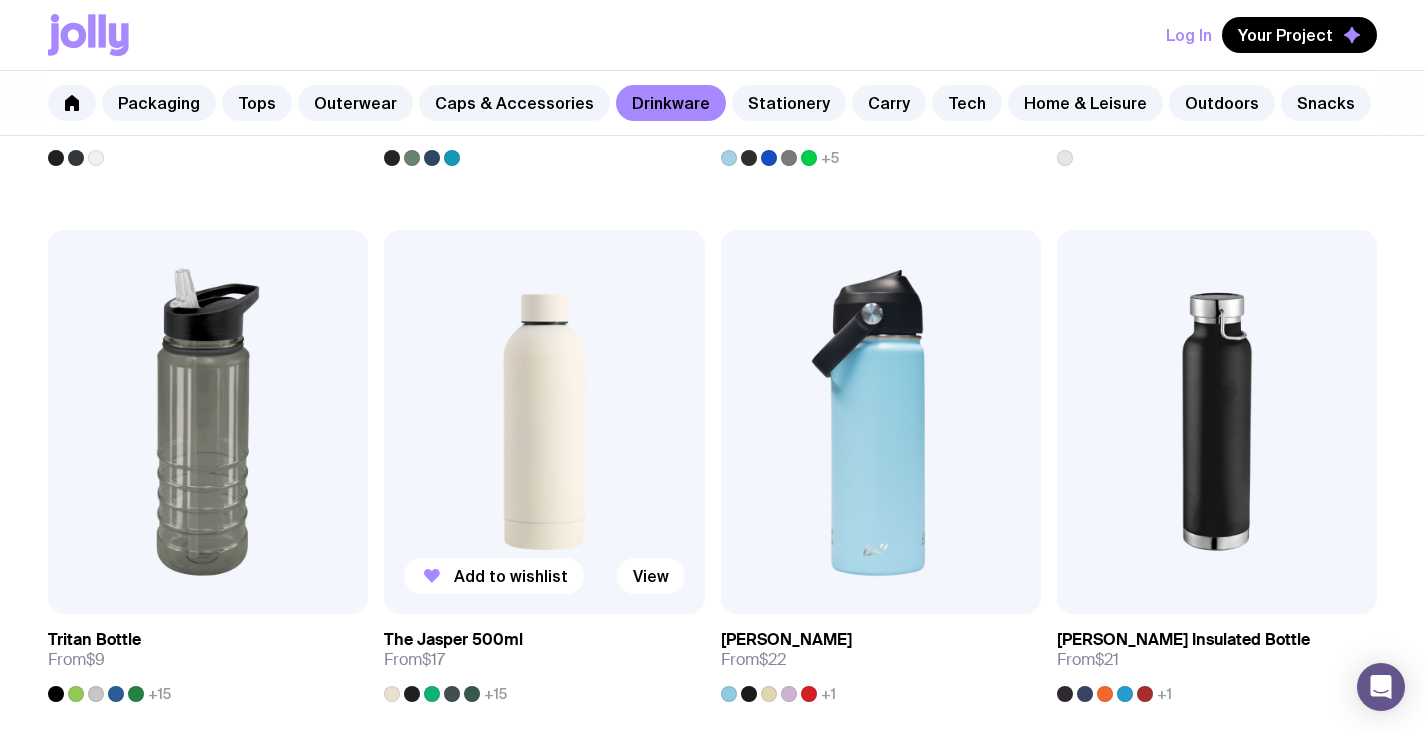 click at bounding box center [544, 422] 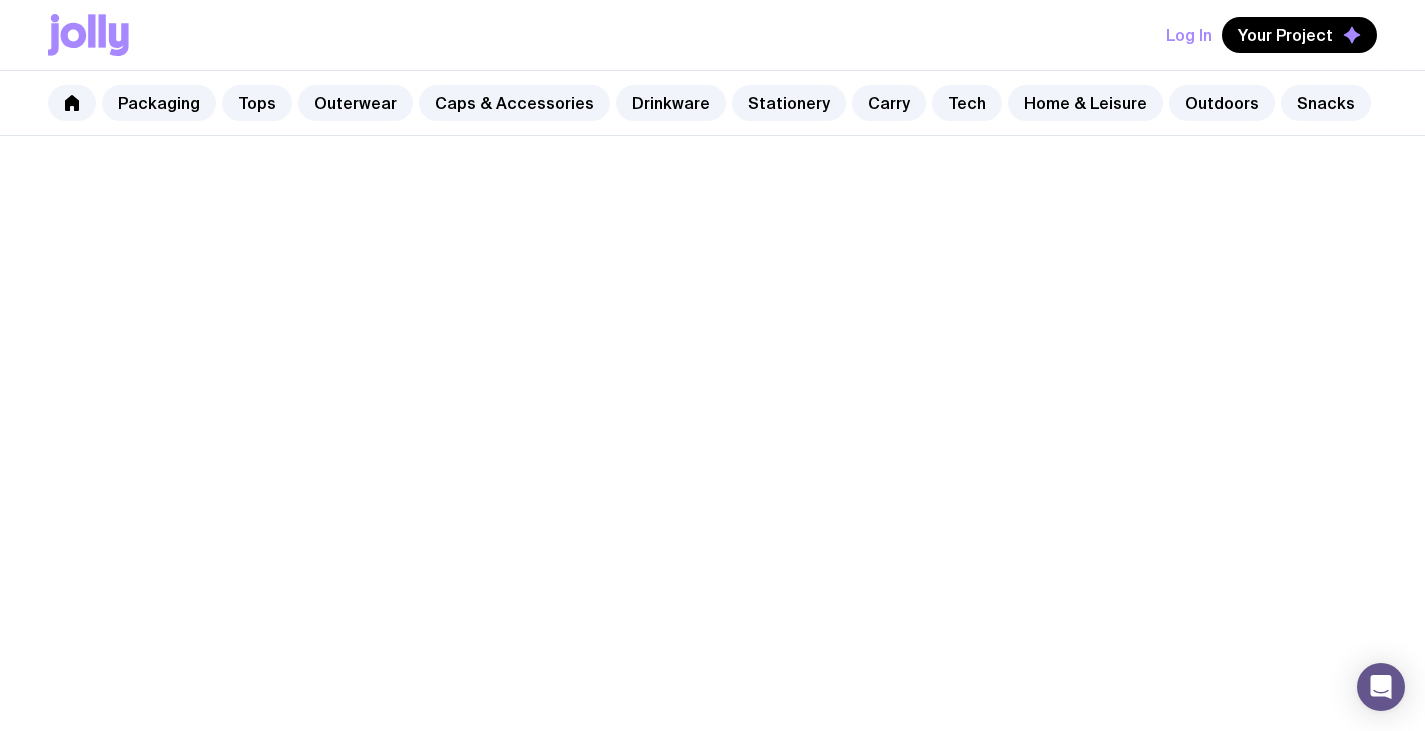 scroll, scrollTop: 0, scrollLeft: 0, axis: both 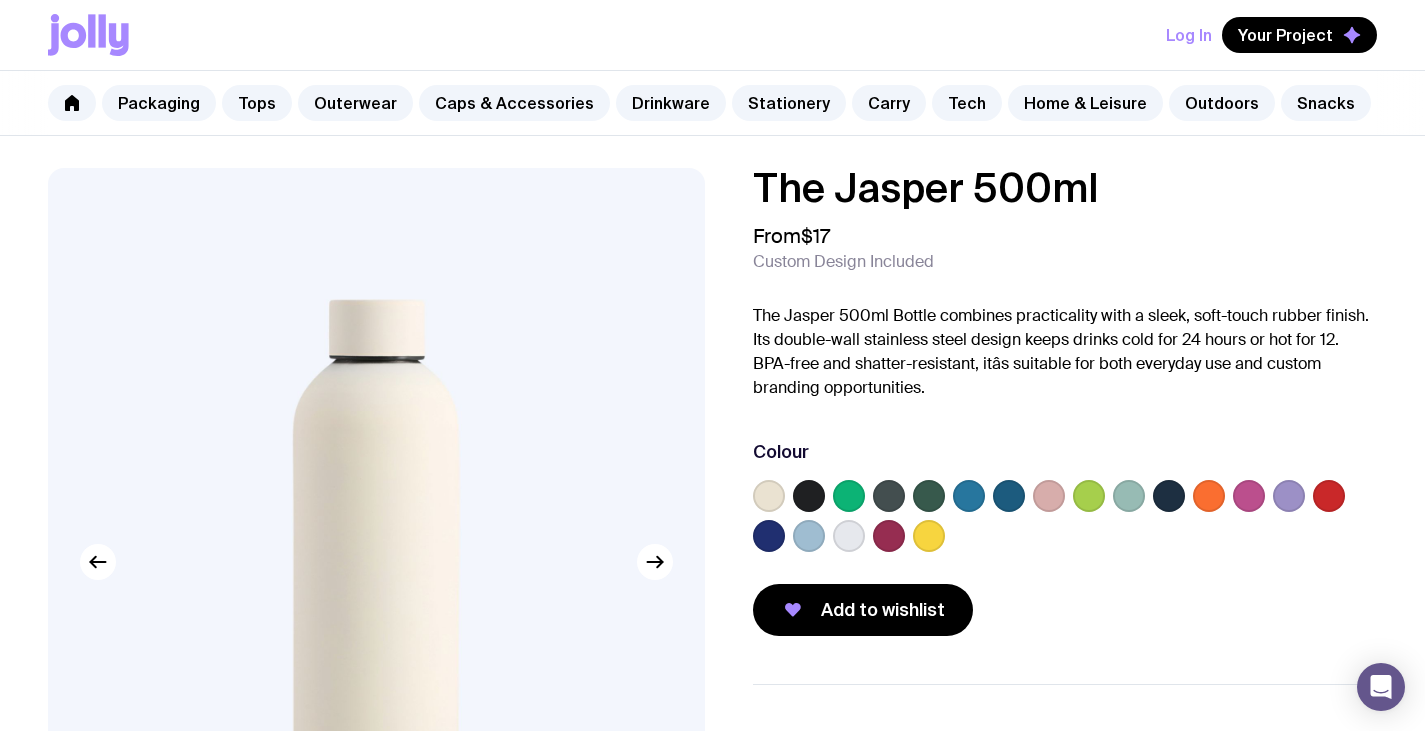 click 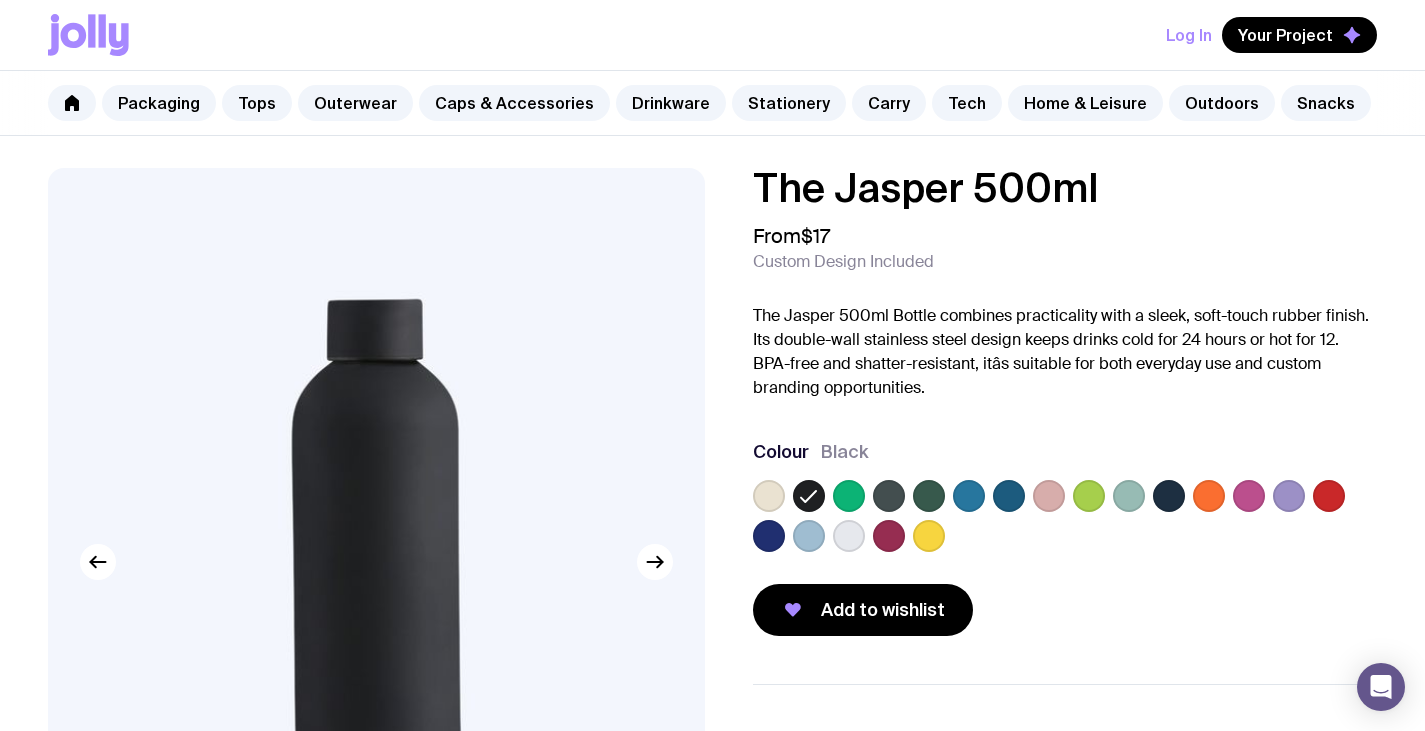 click 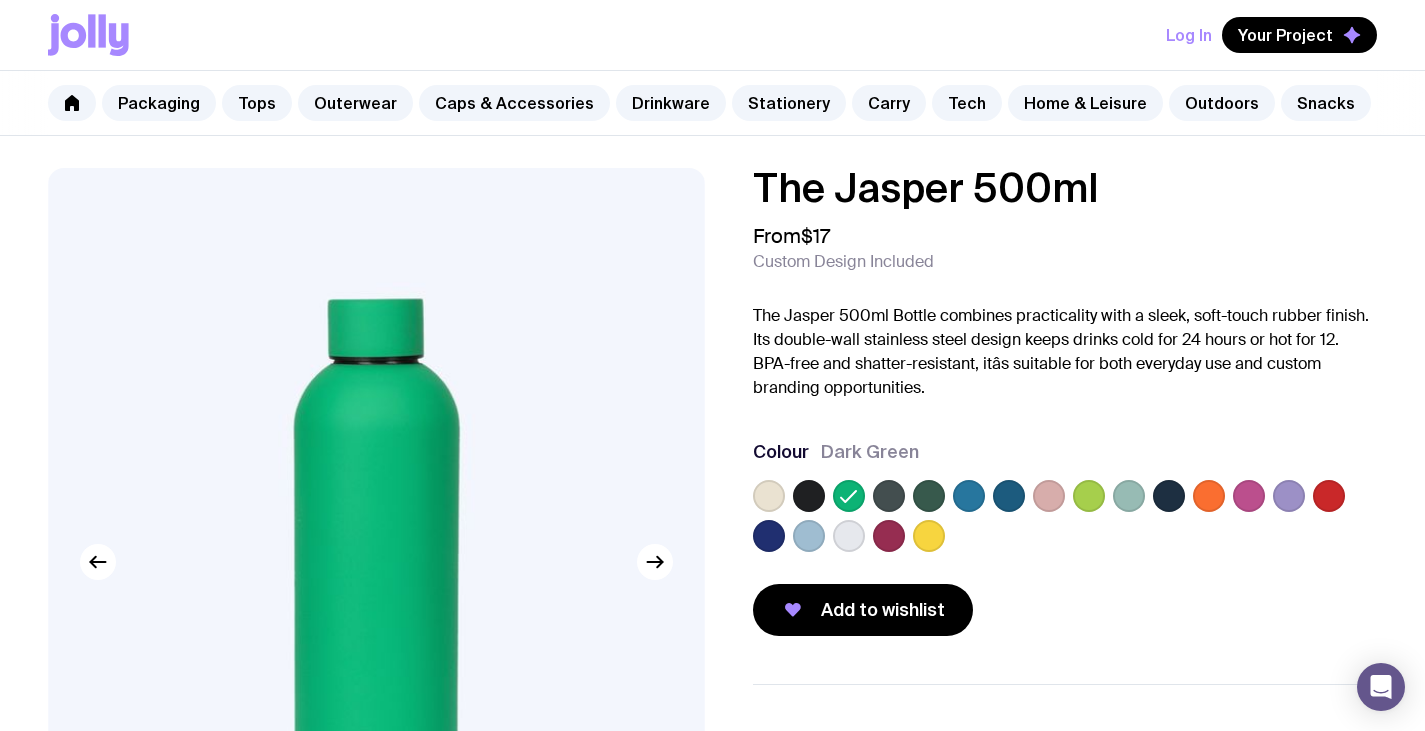 click 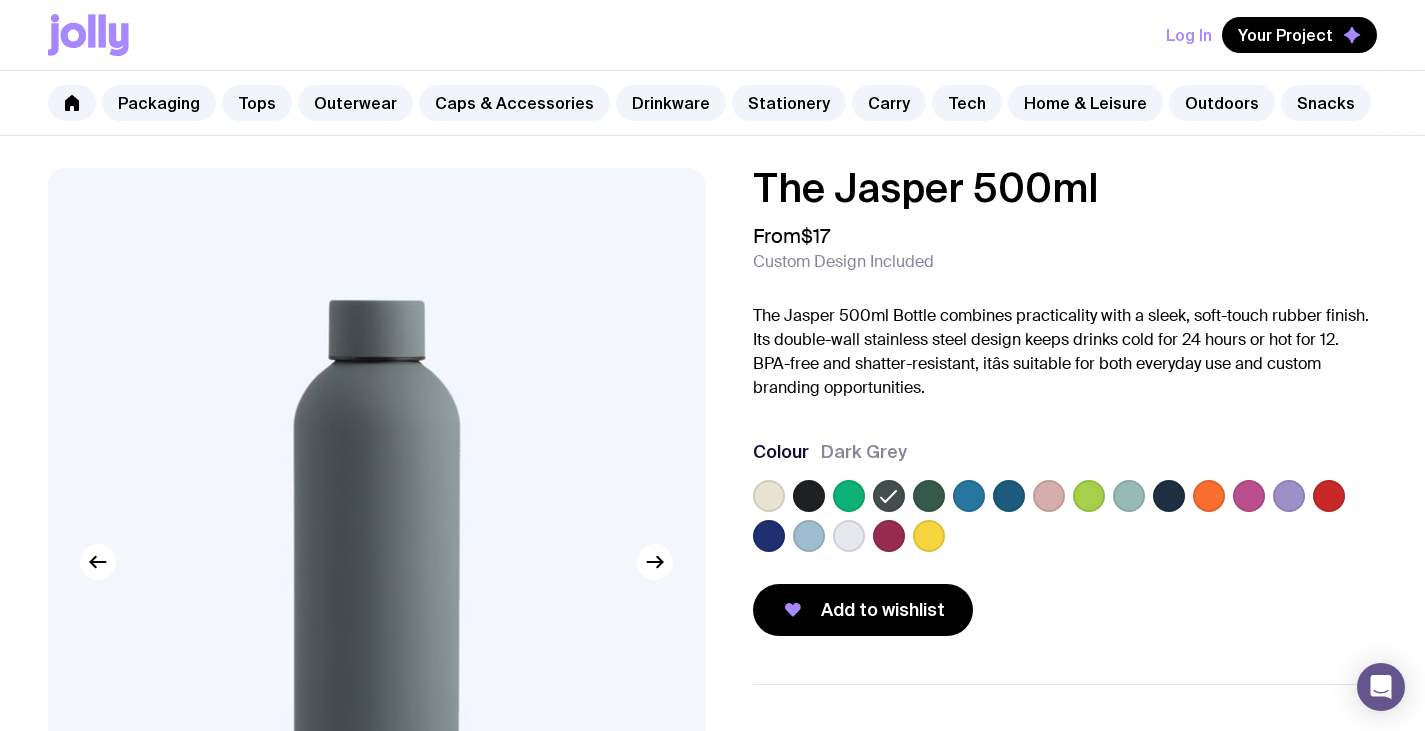 click 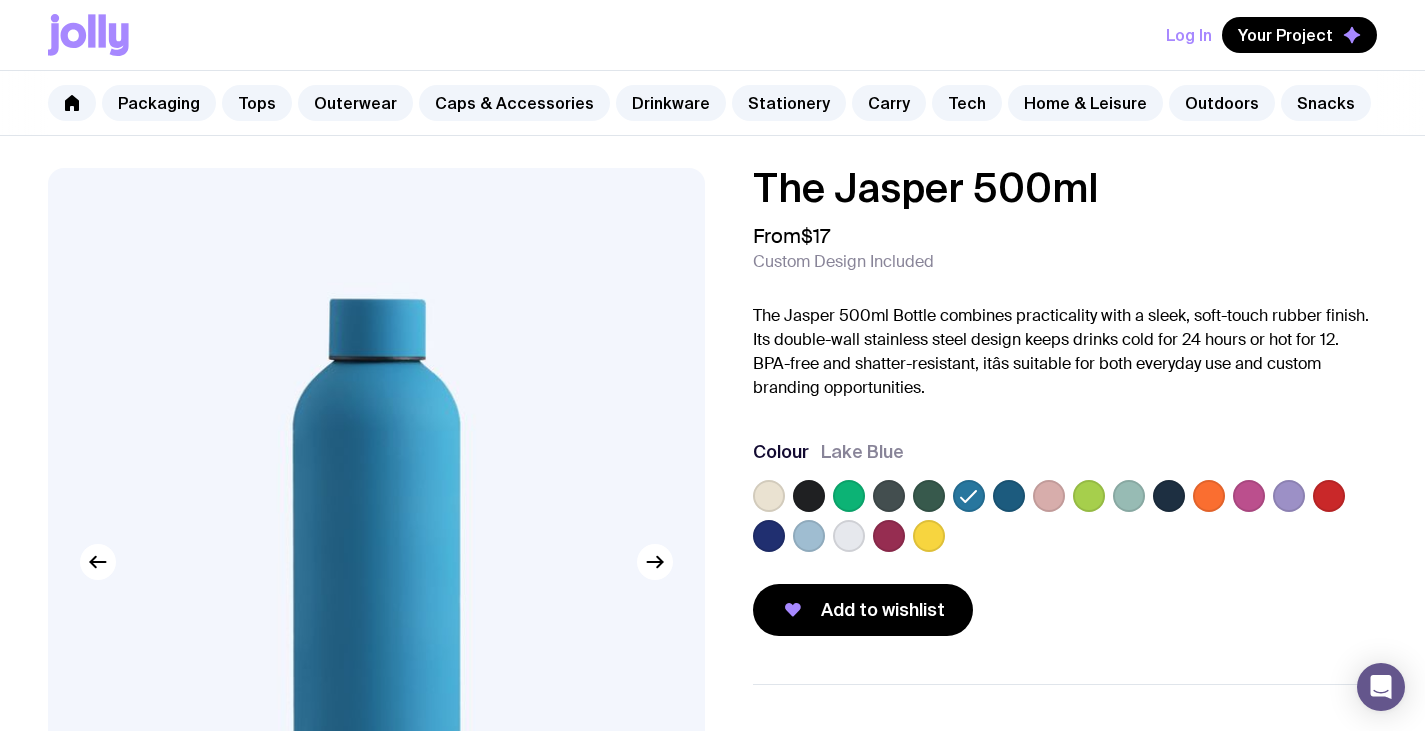 click 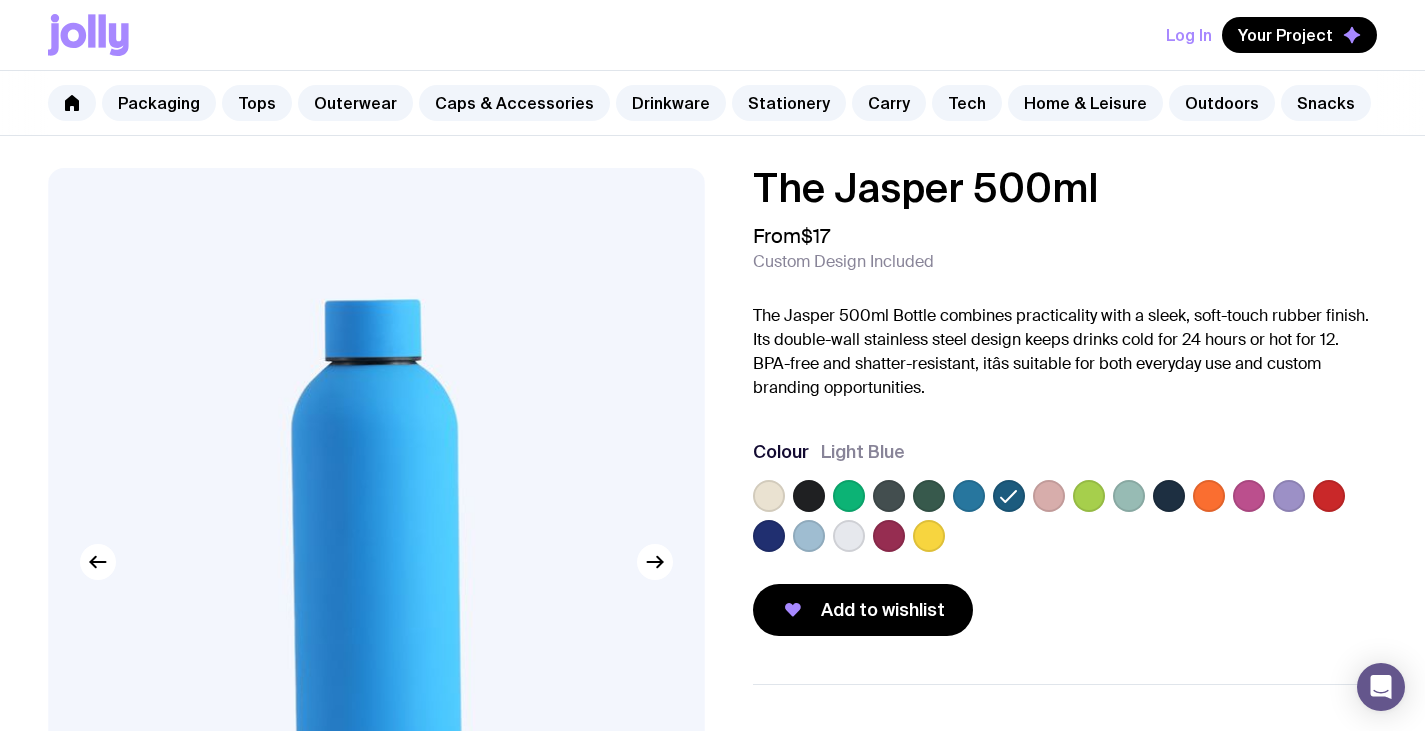 click 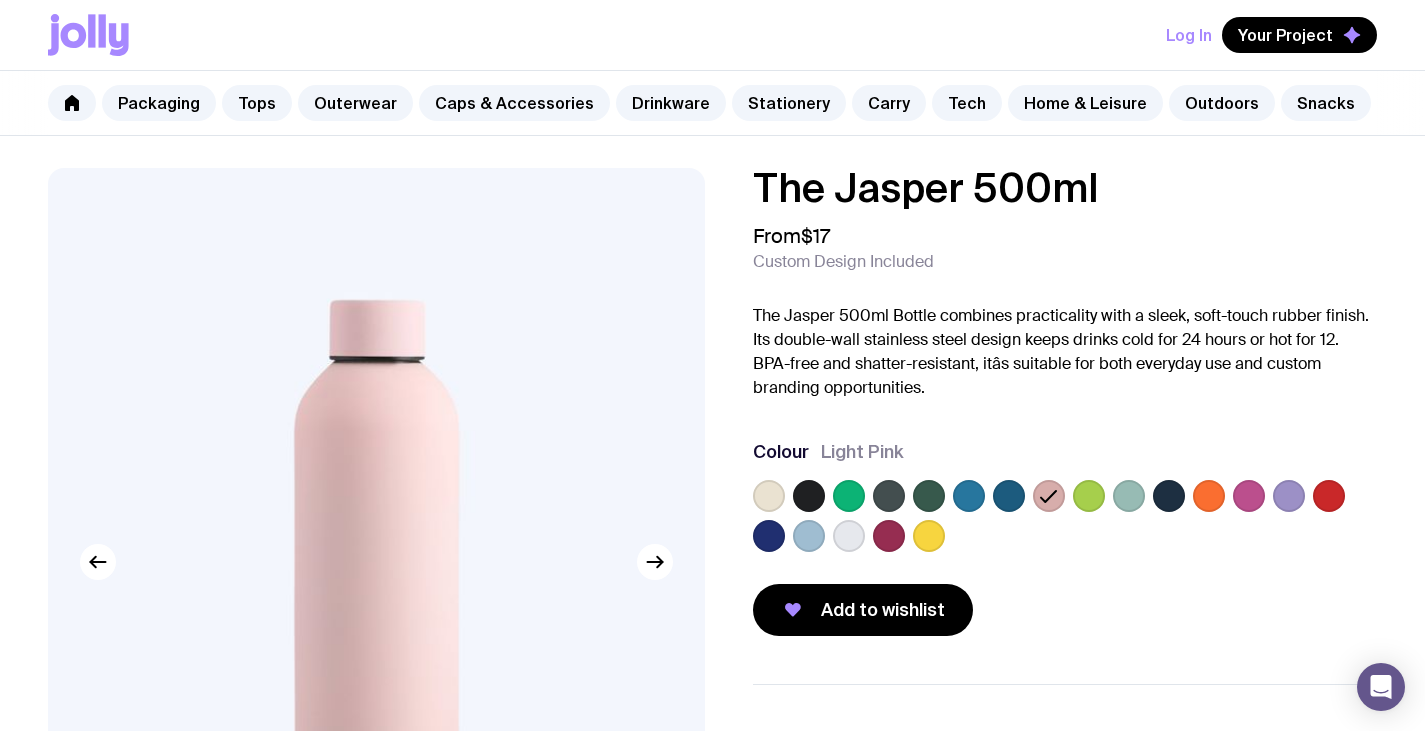 click 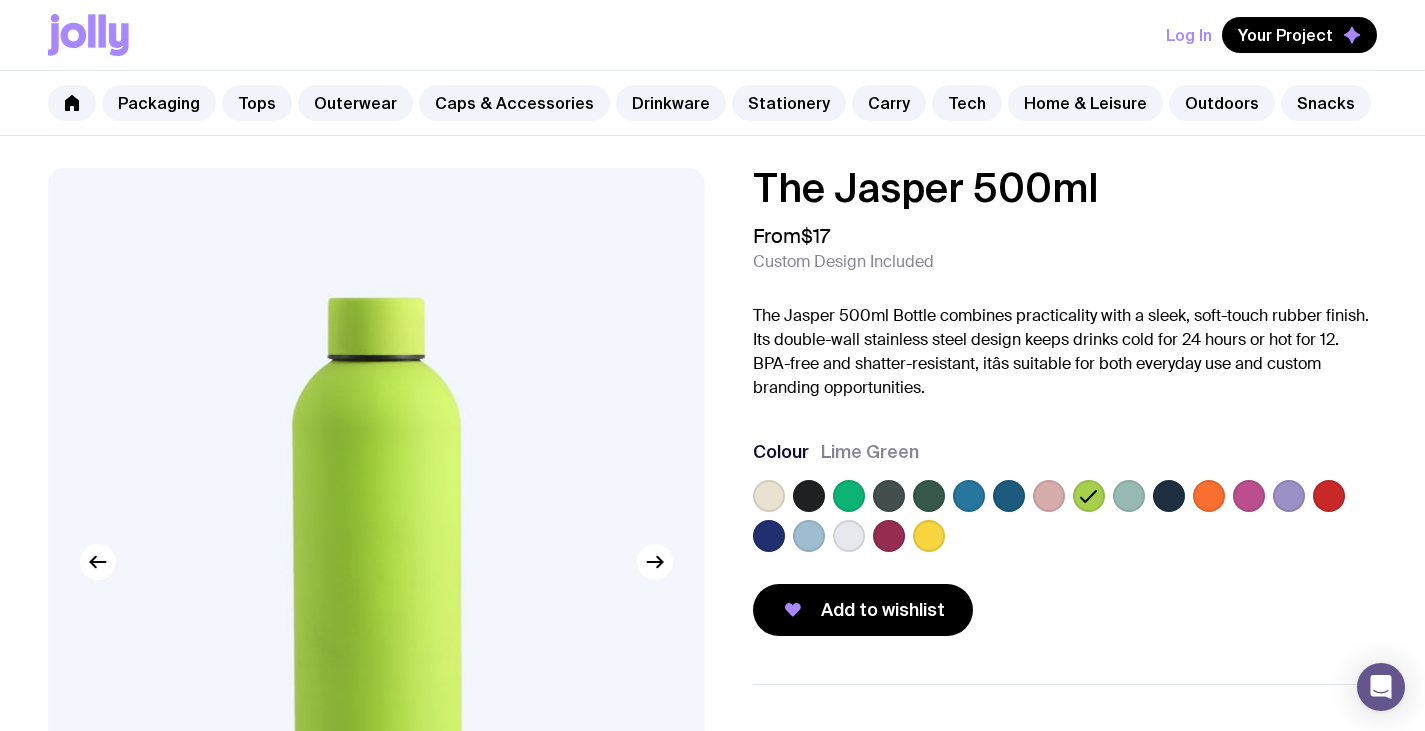 click 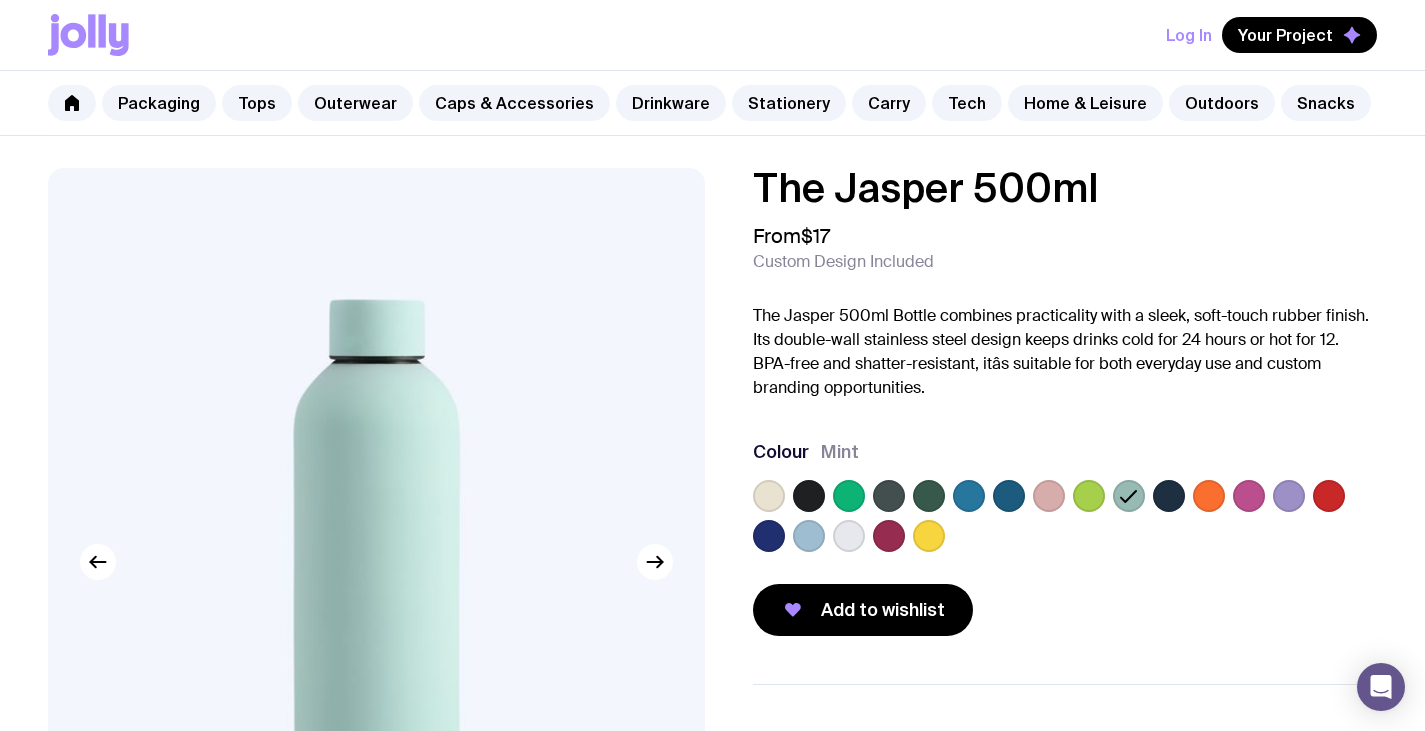 click 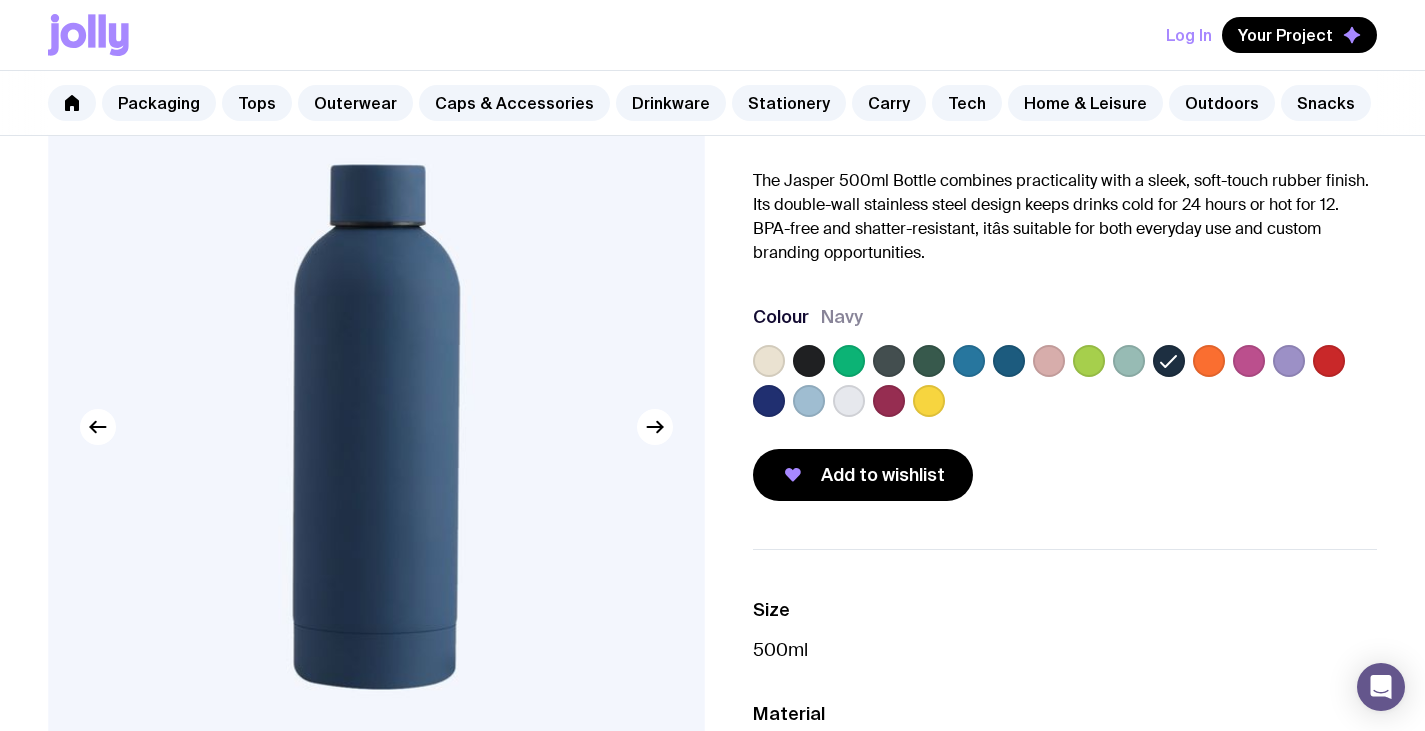 scroll, scrollTop: 100, scrollLeft: 0, axis: vertical 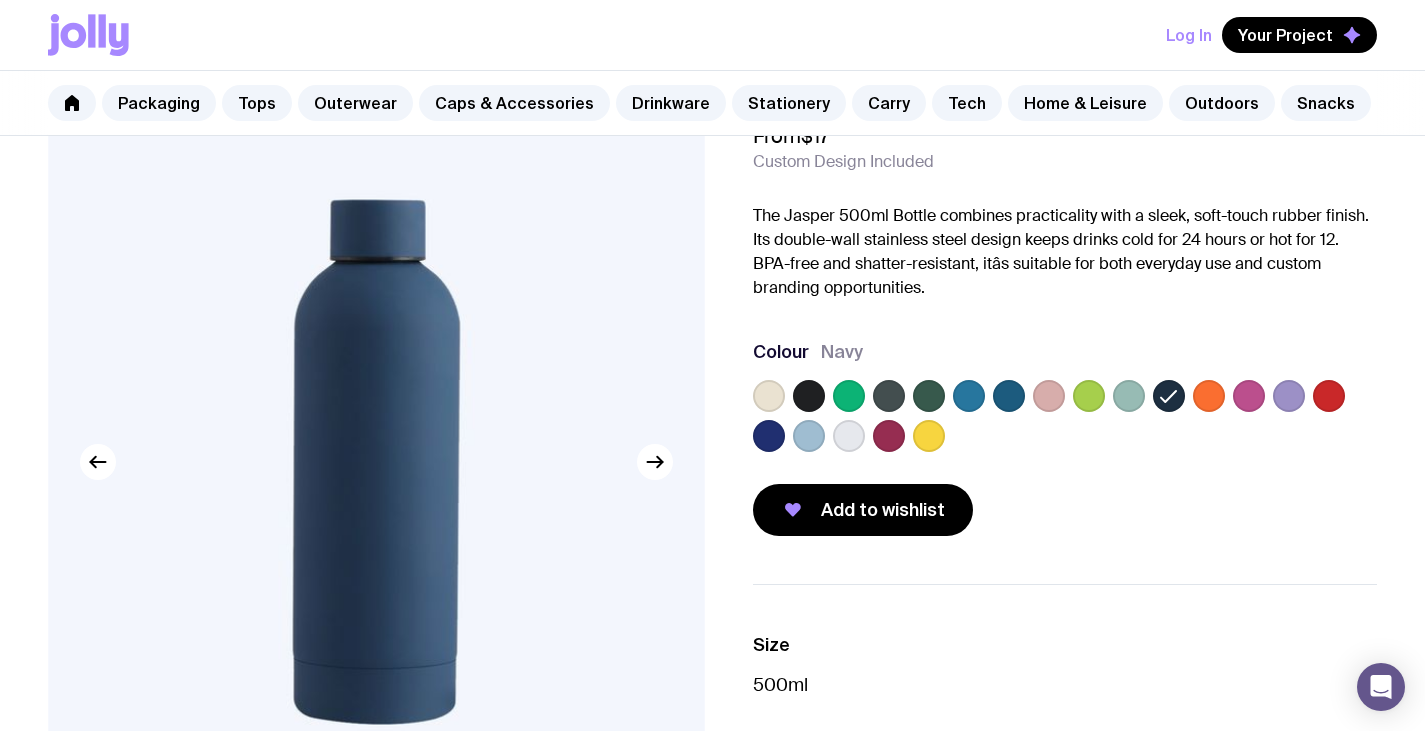 click 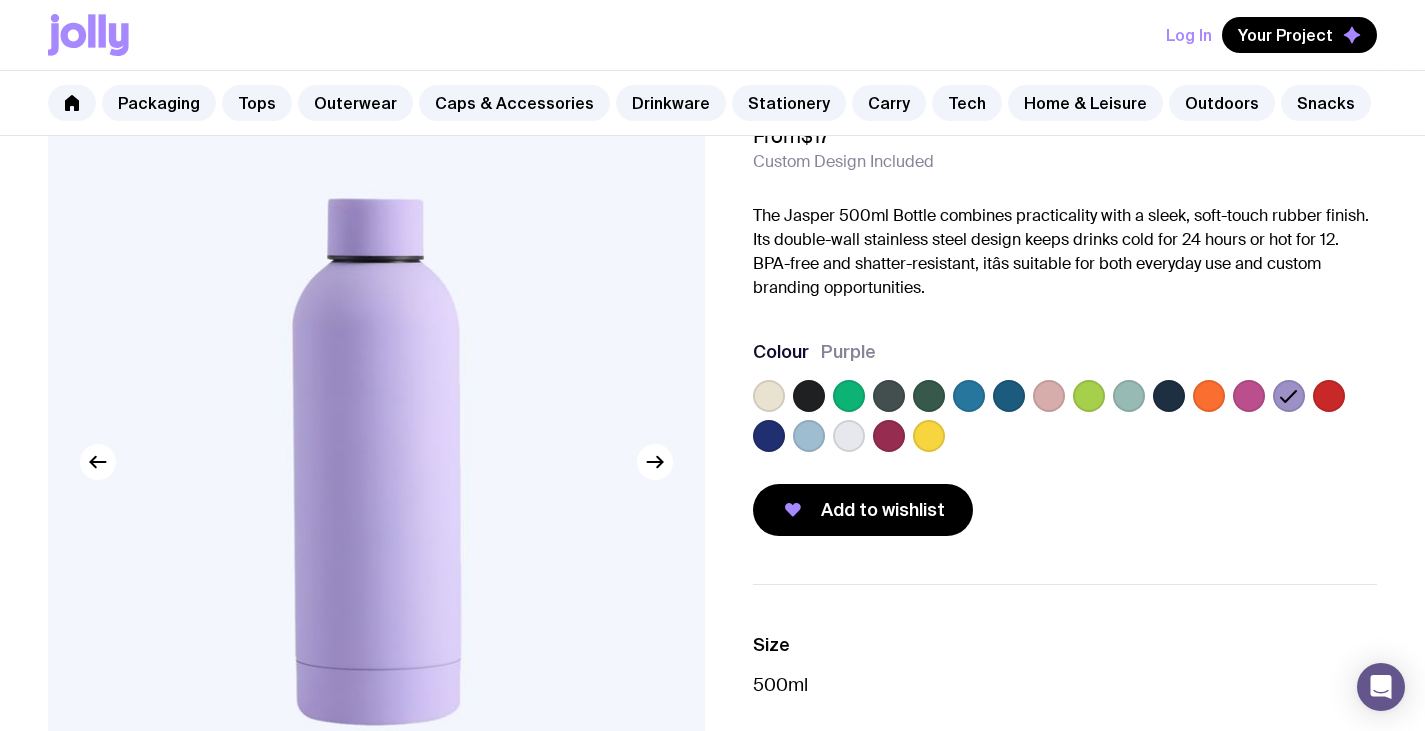 click 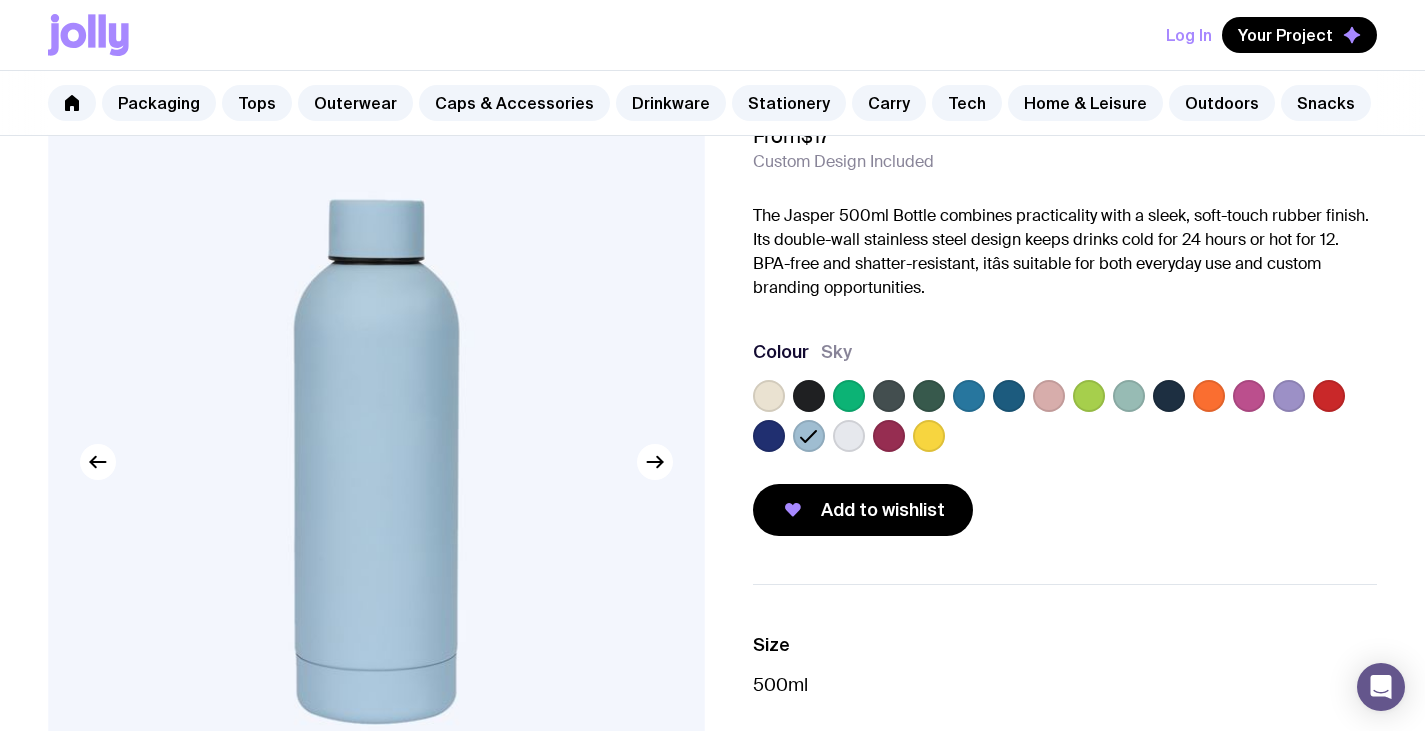 click 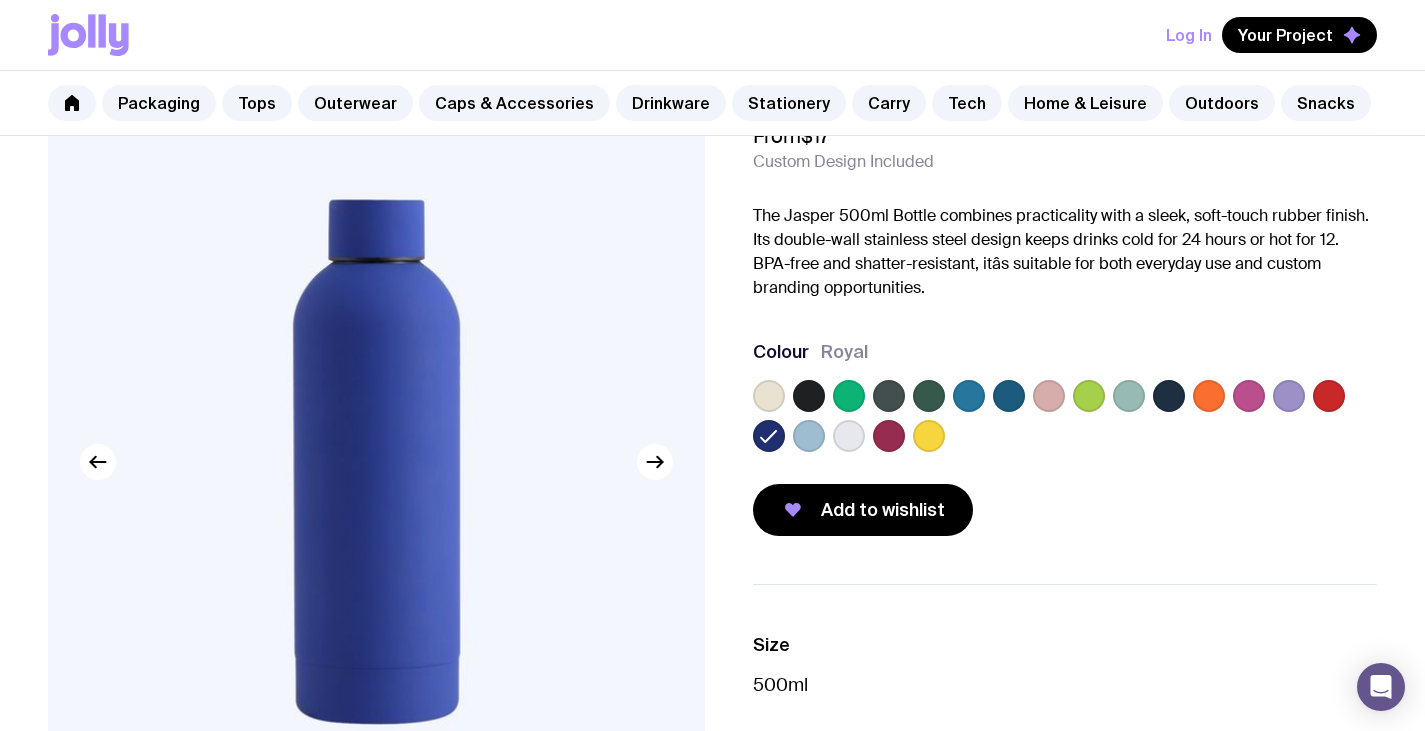 click 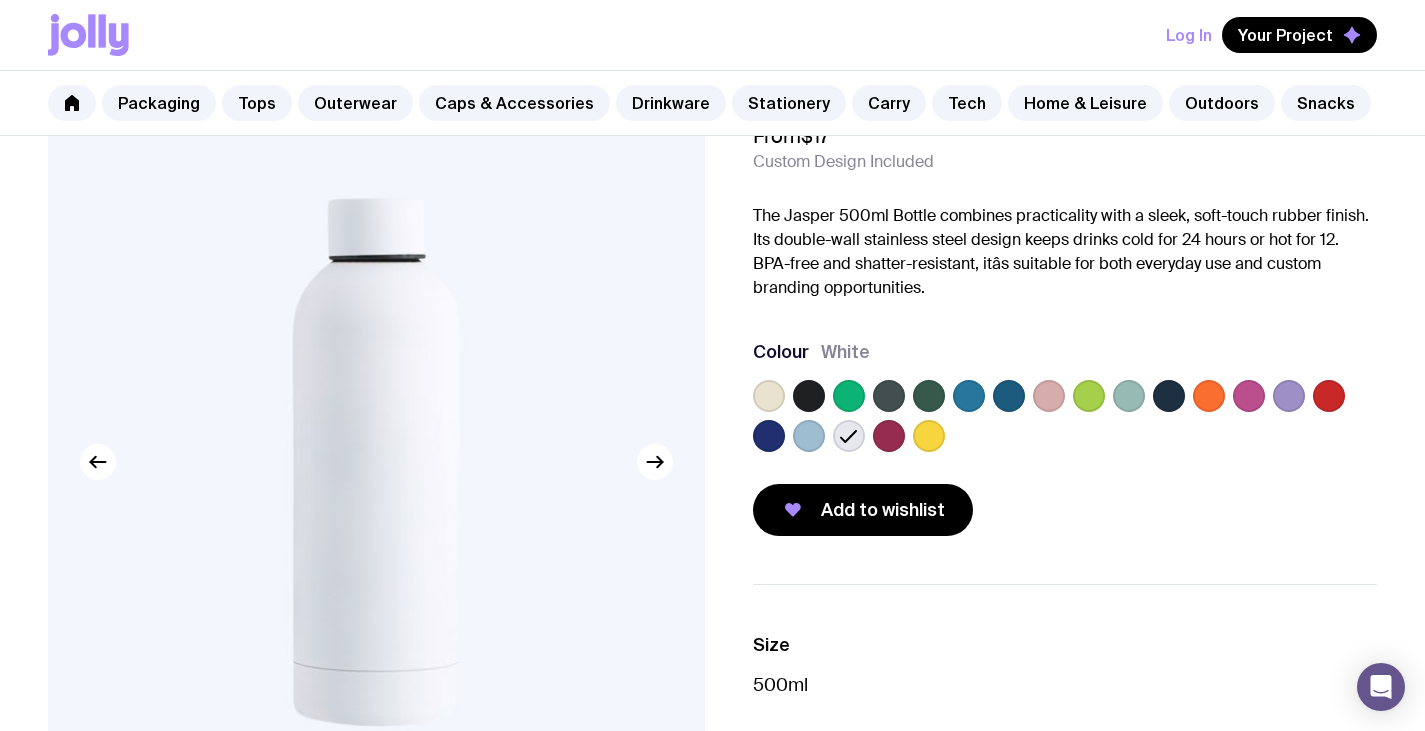 scroll, scrollTop: 0, scrollLeft: 0, axis: both 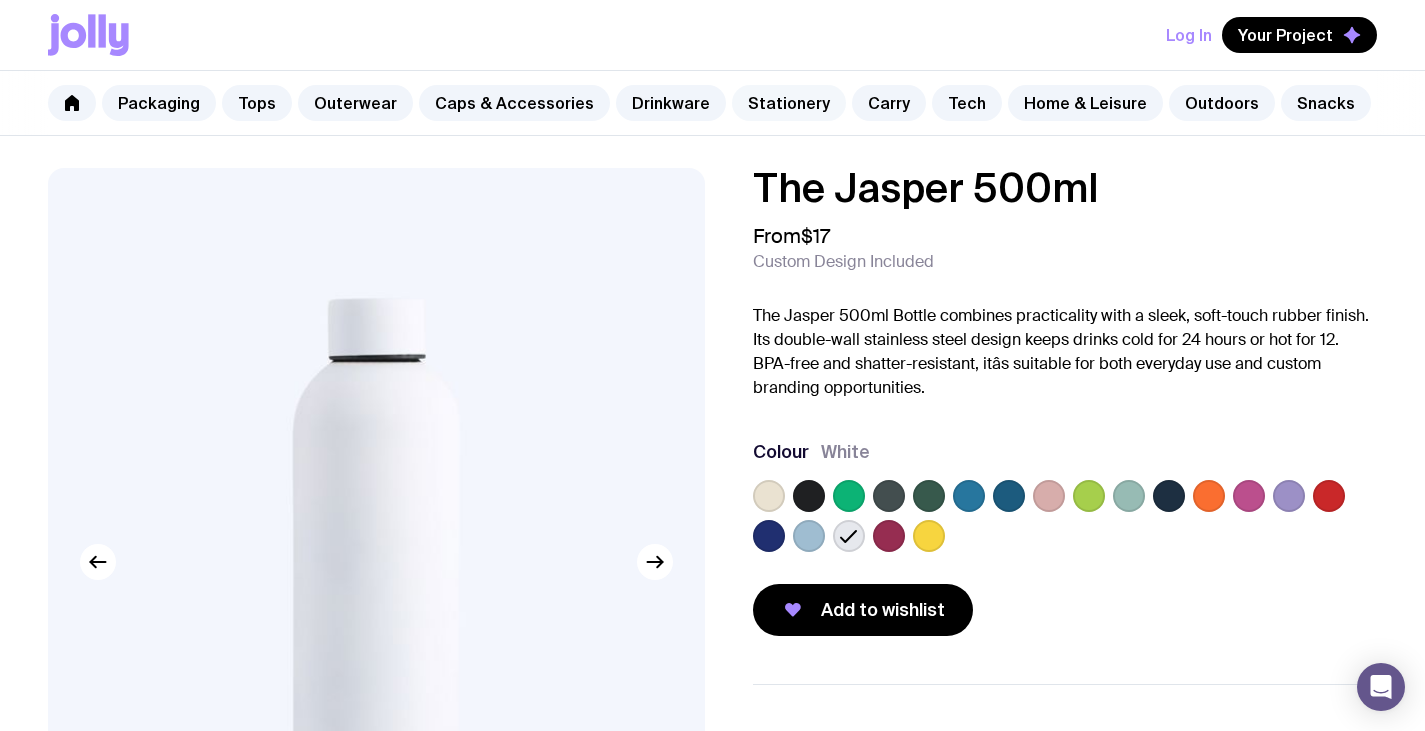click on "Stationery" 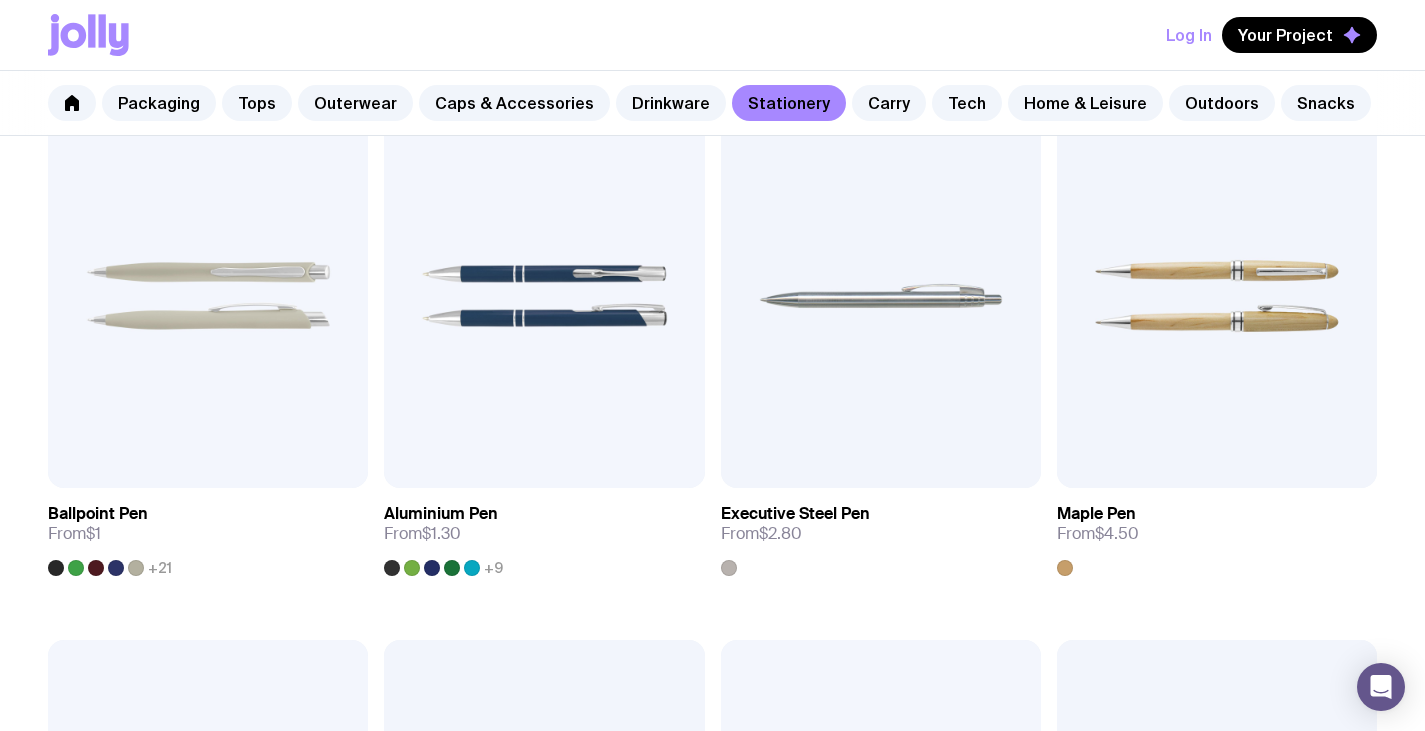 scroll, scrollTop: 400, scrollLeft: 0, axis: vertical 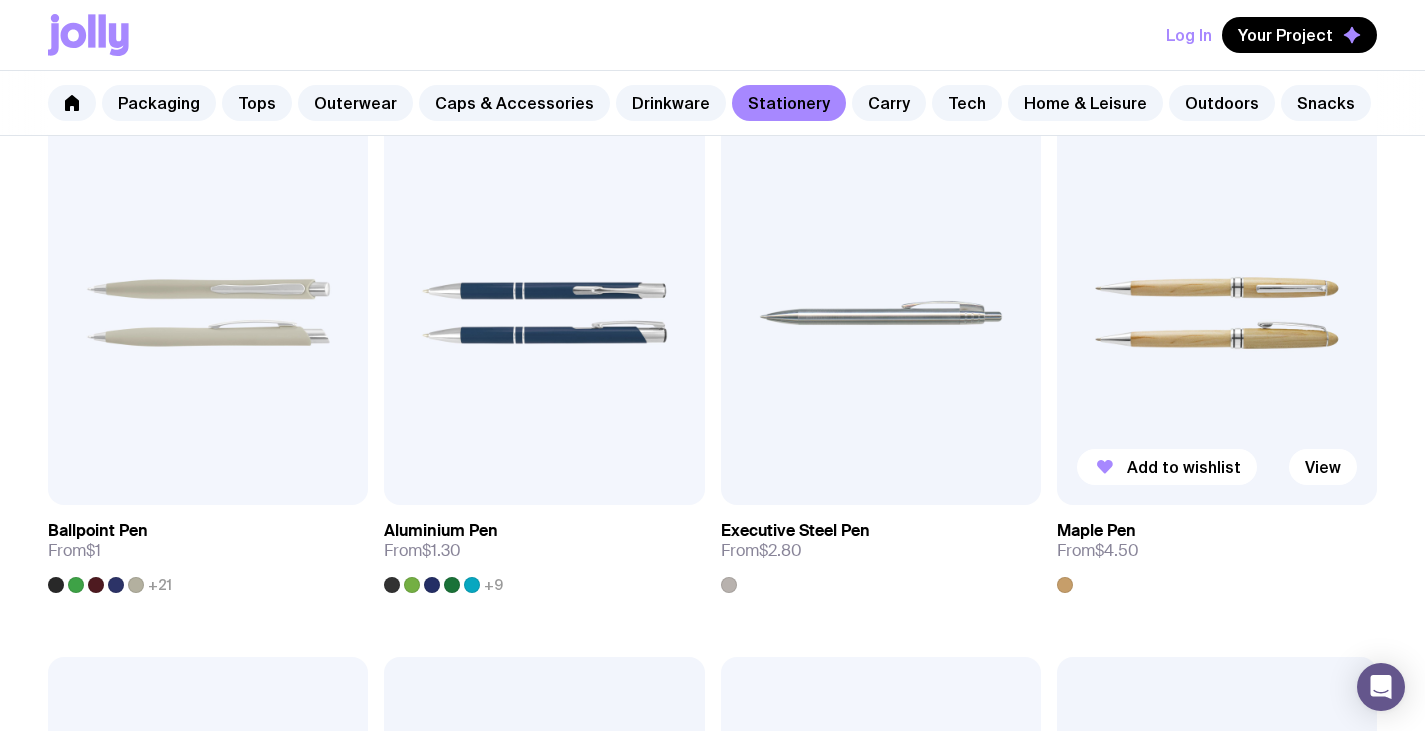 click at bounding box center [1217, 313] 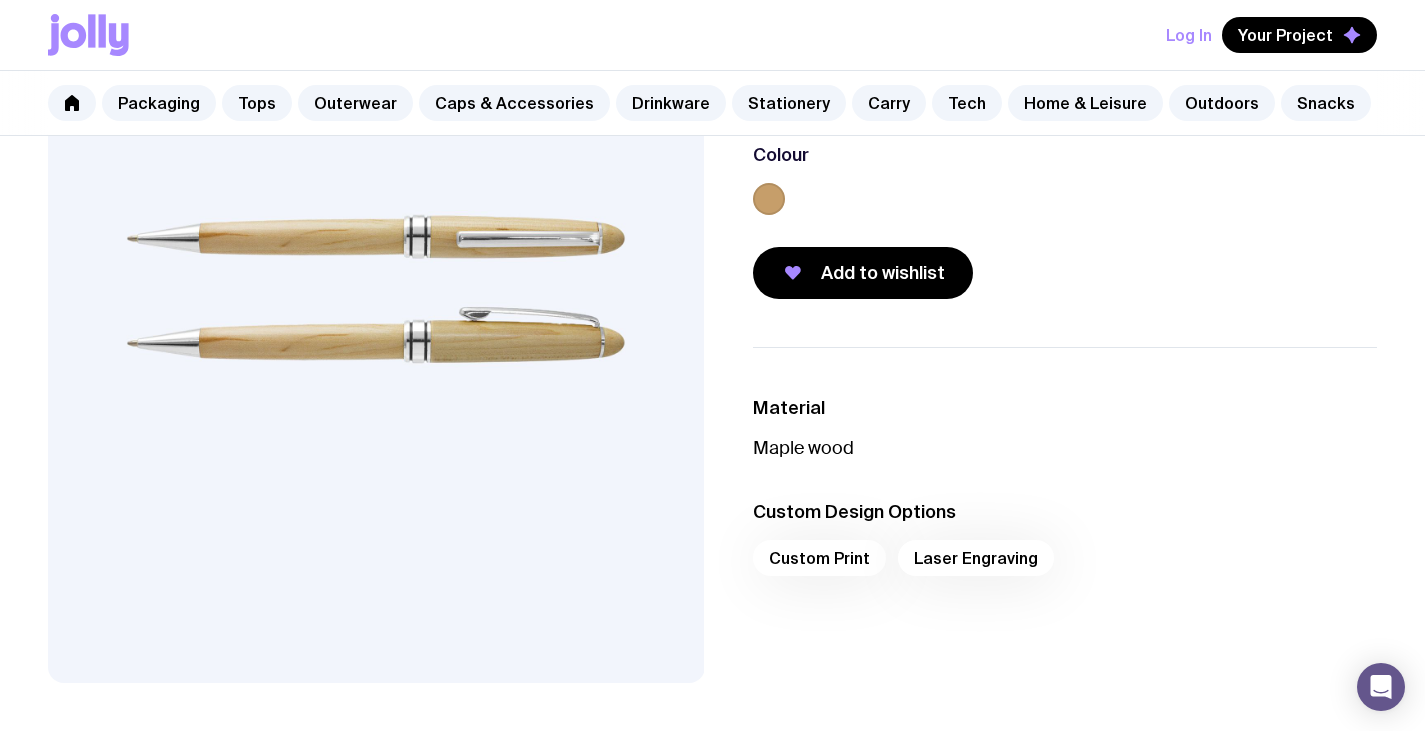 scroll, scrollTop: 200, scrollLeft: 0, axis: vertical 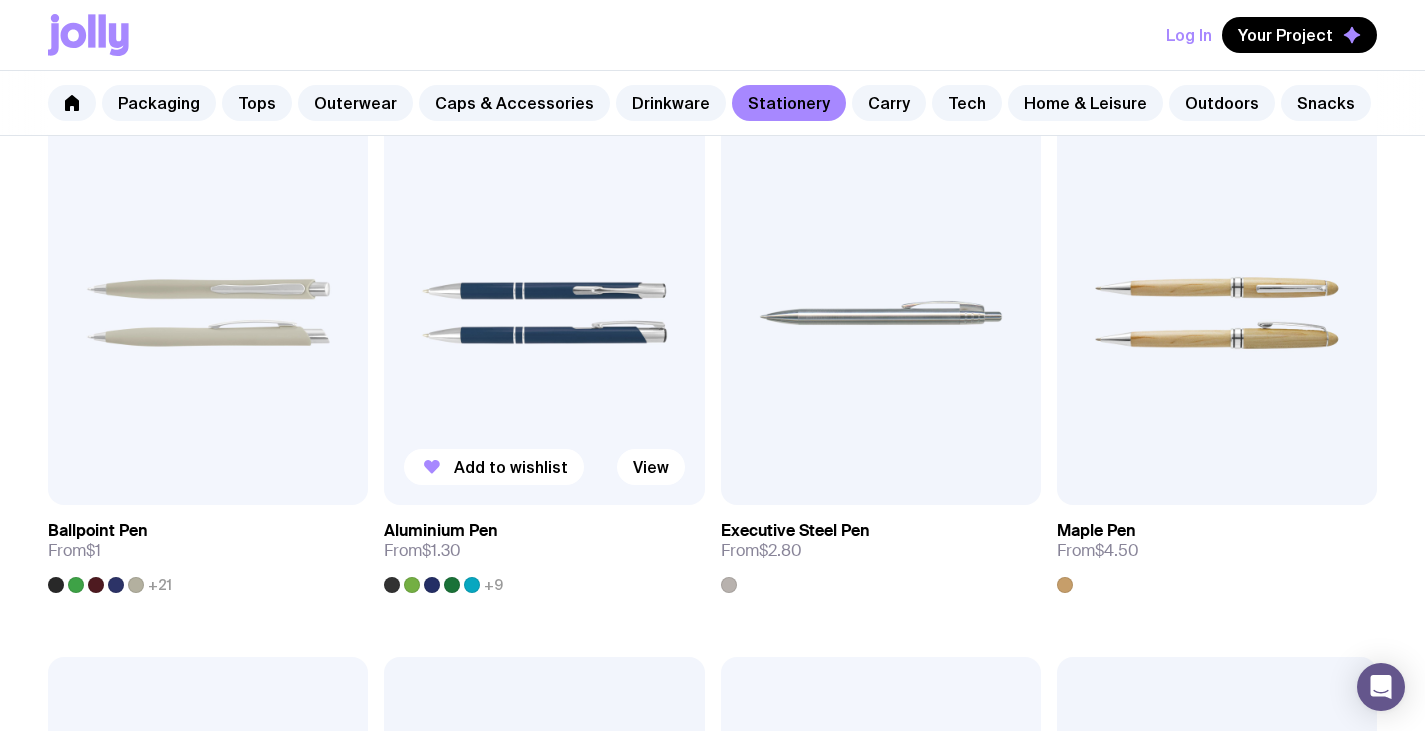 click at bounding box center [544, 313] 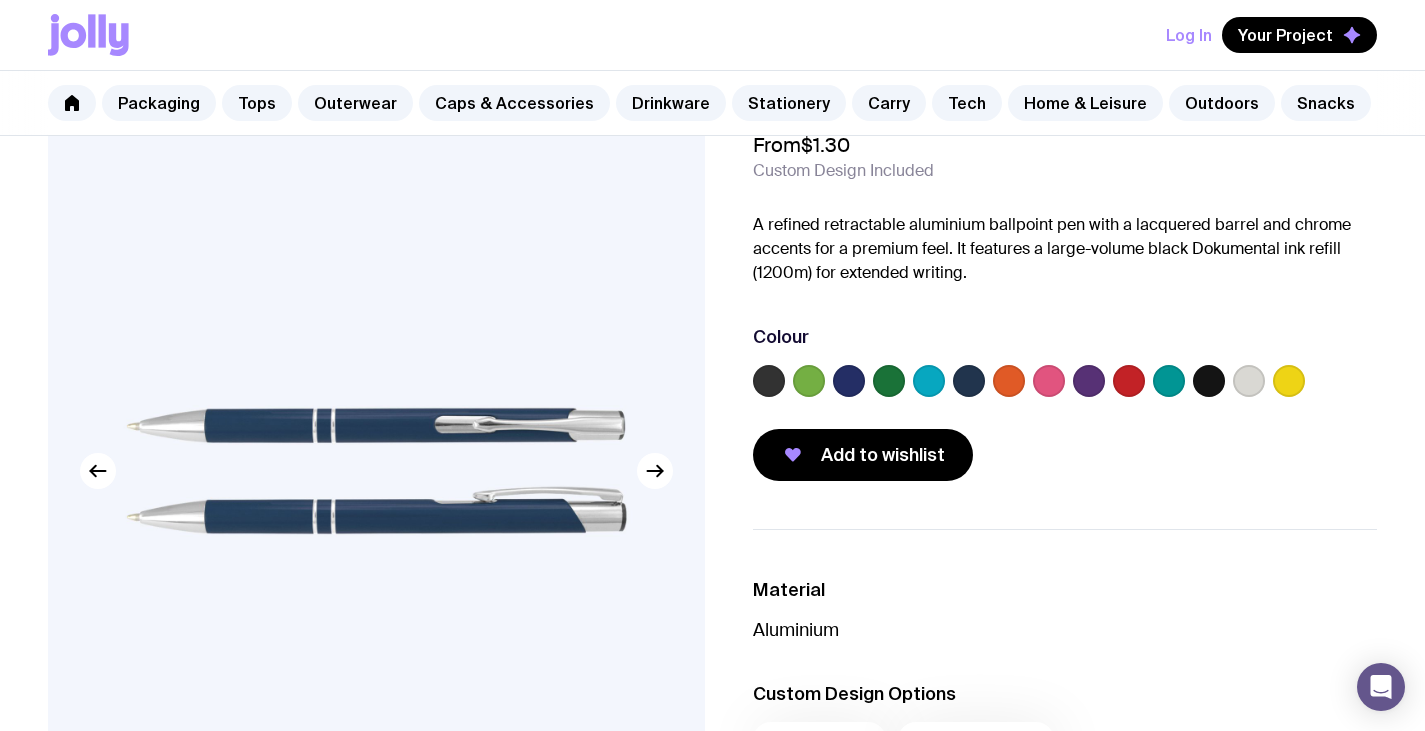 scroll, scrollTop: 100, scrollLeft: 0, axis: vertical 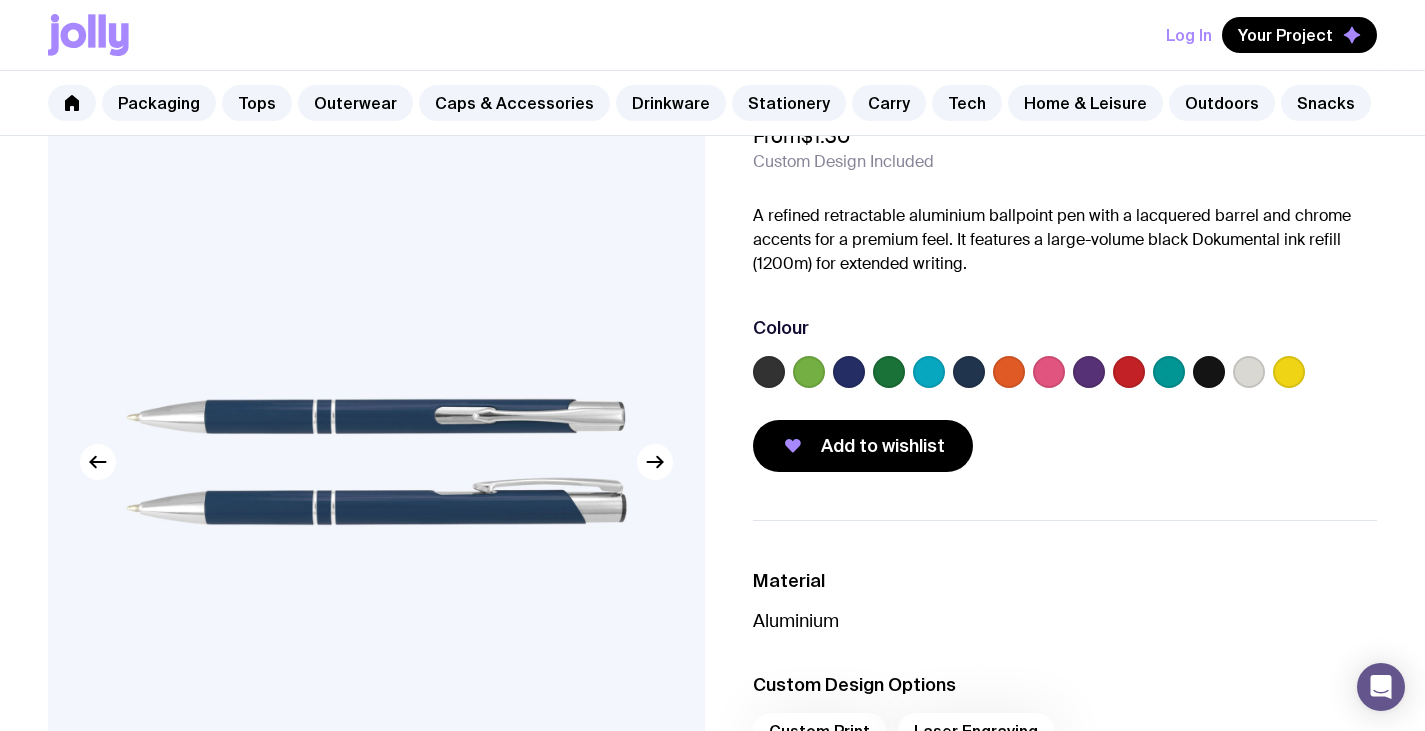 click 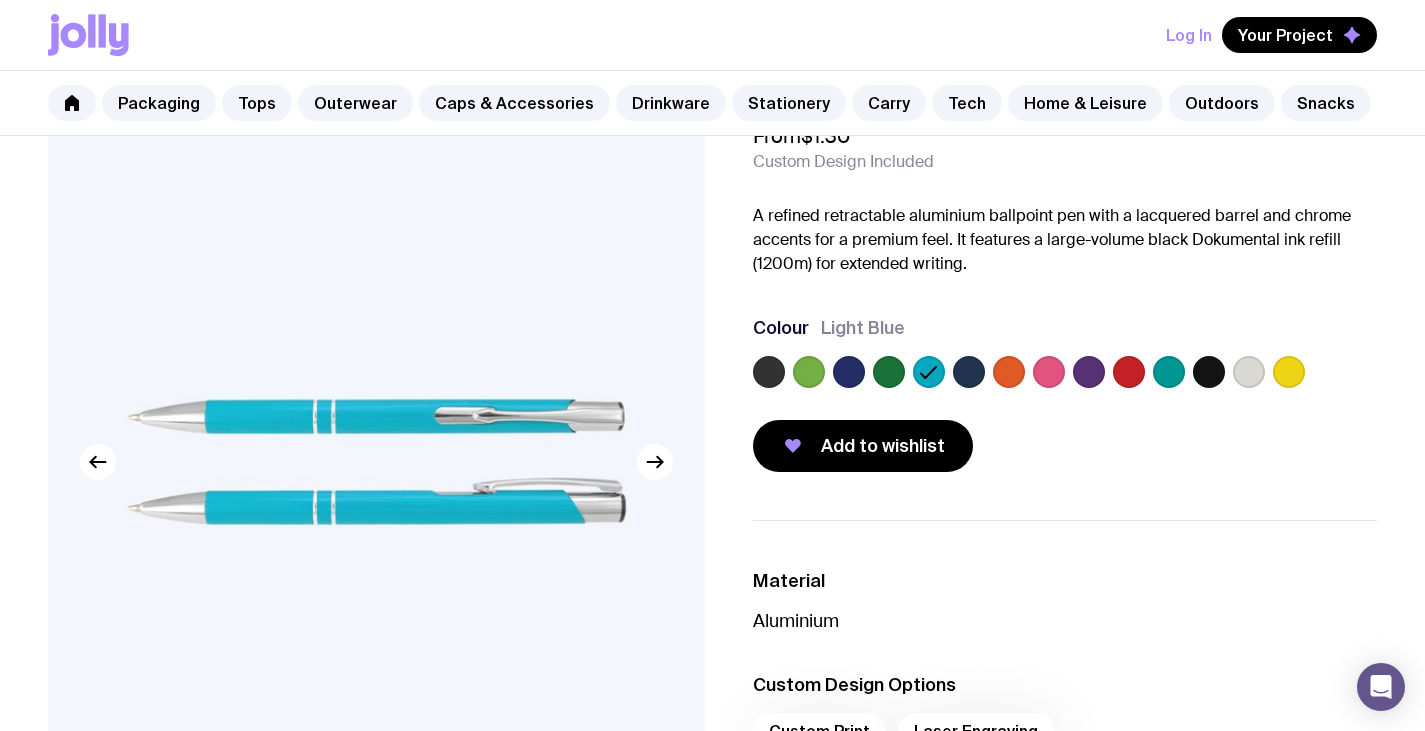 click 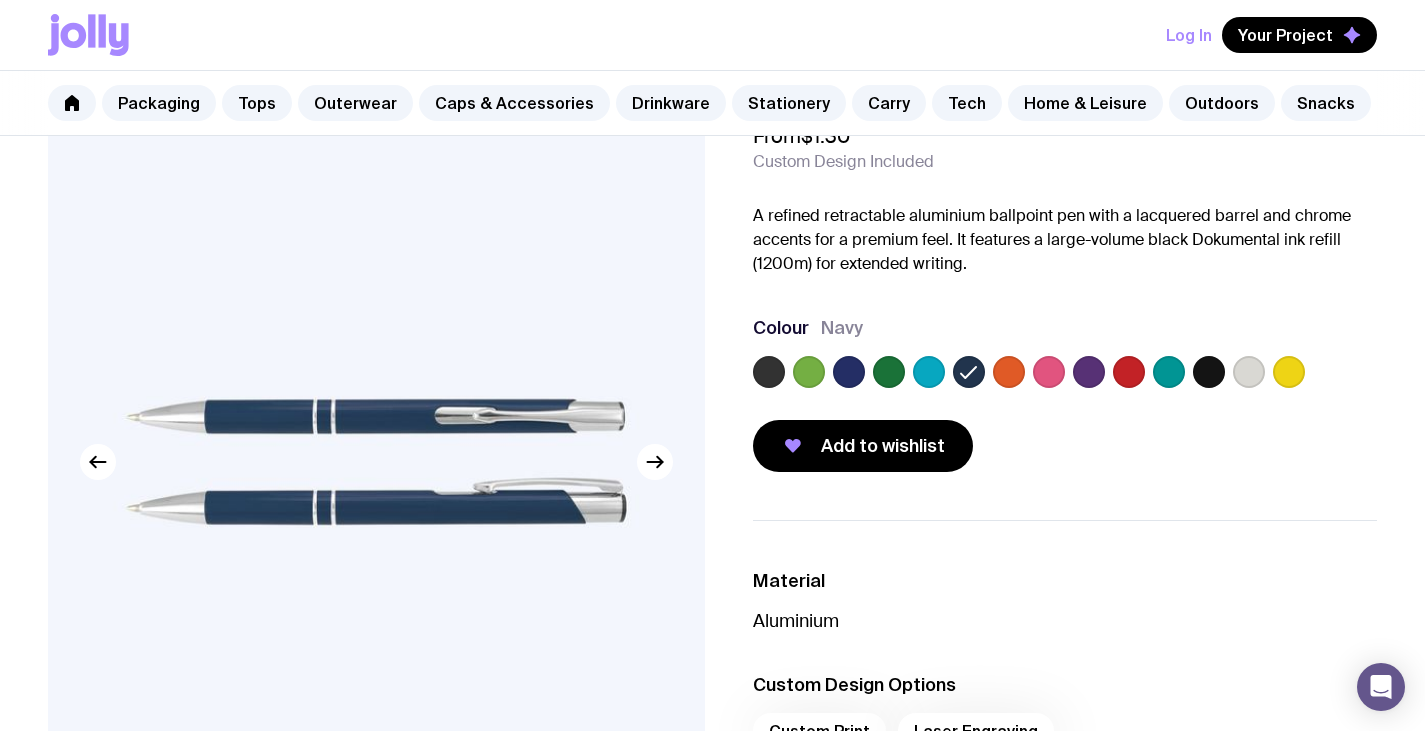 click 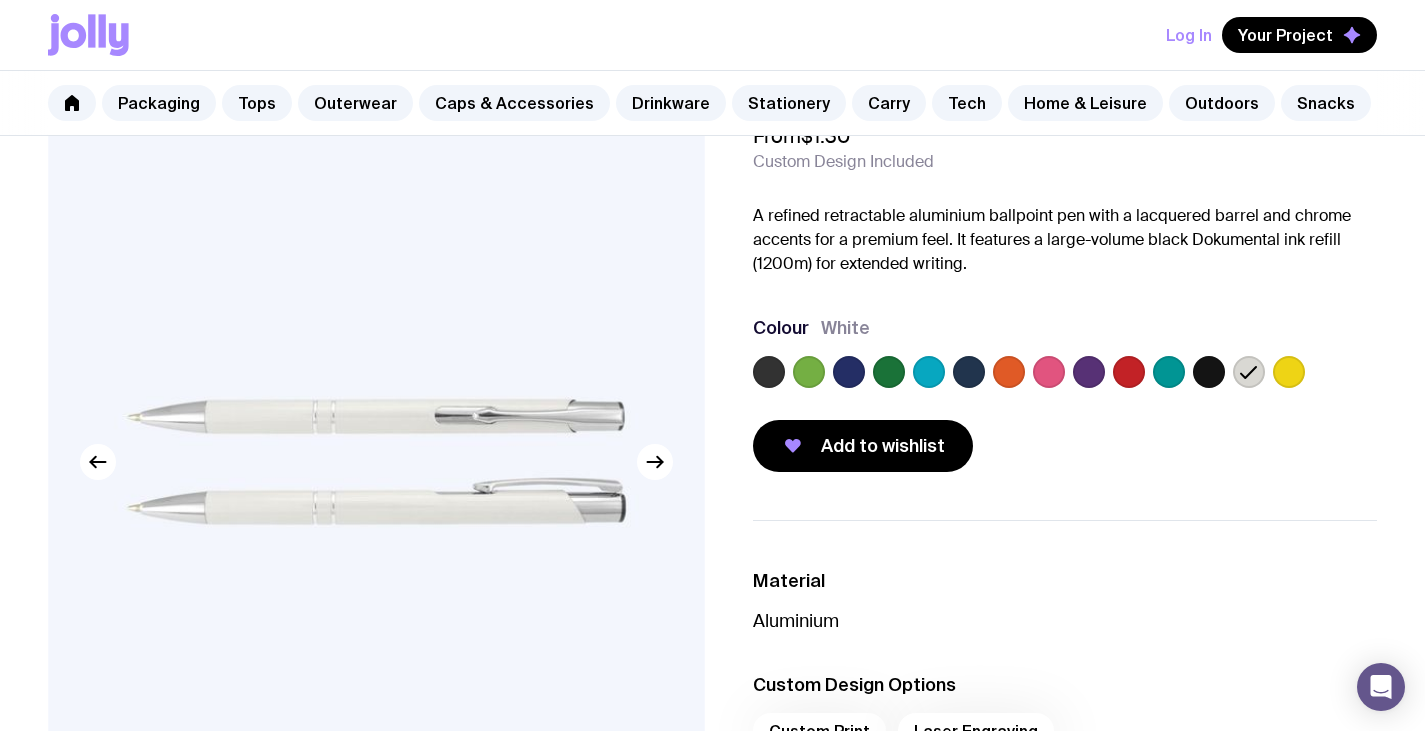 scroll, scrollTop: 400, scrollLeft: 0, axis: vertical 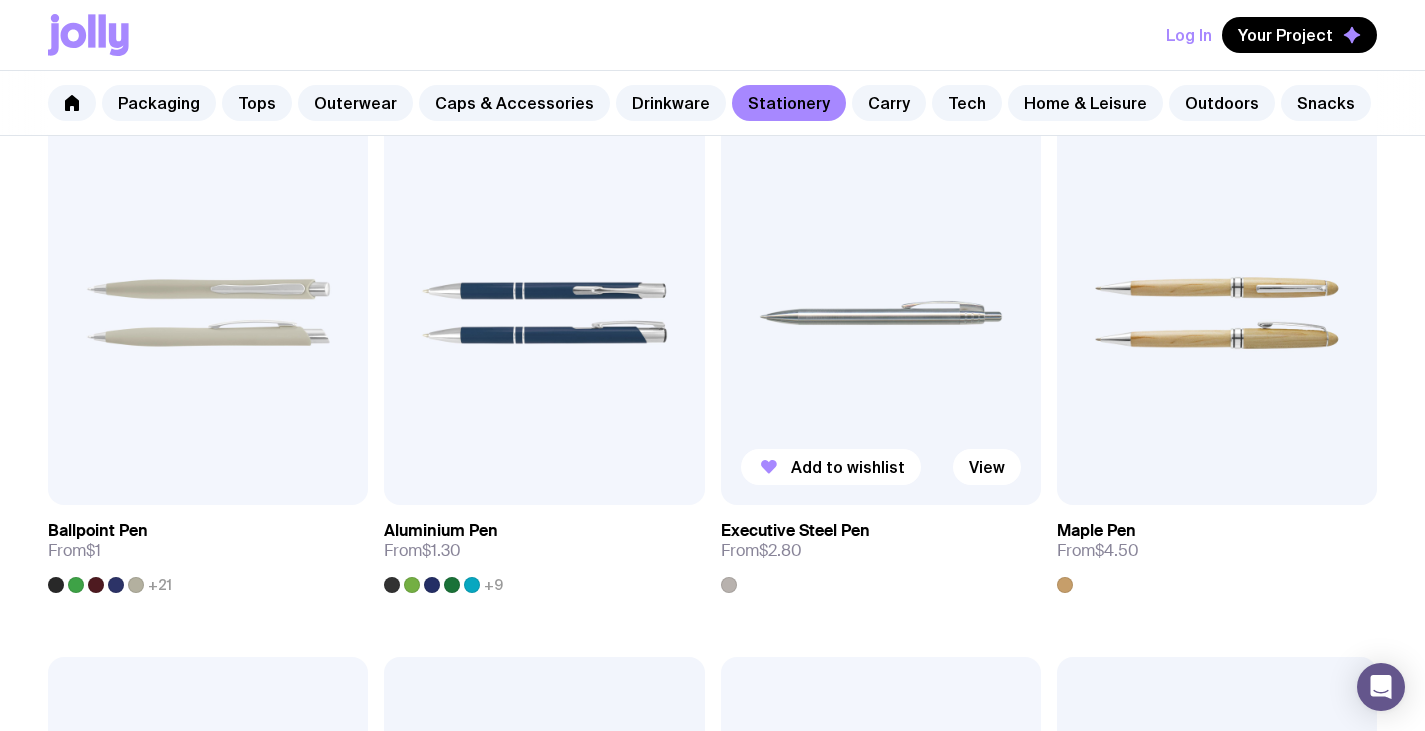 click at bounding box center (881, 313) 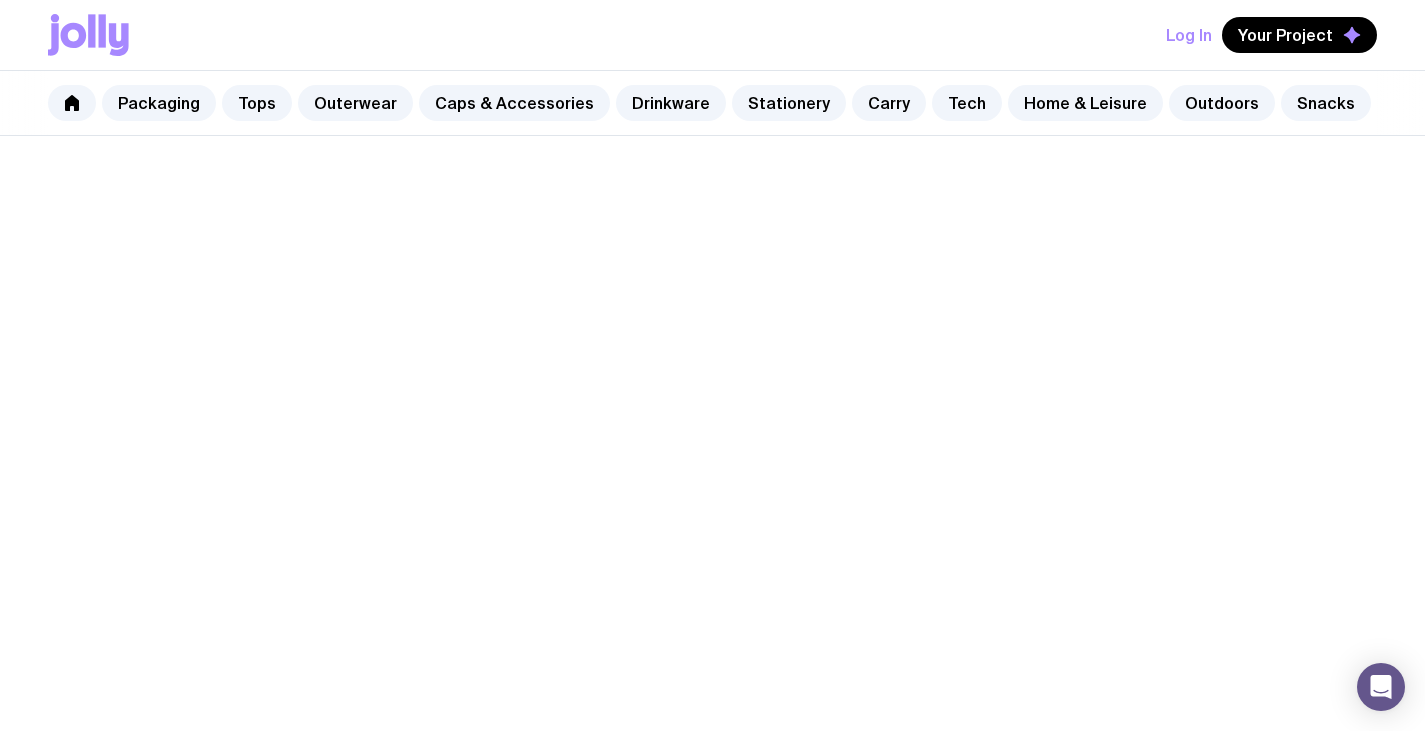 scroll, scrollTop: 0, scrollLeft: 0, axis: both 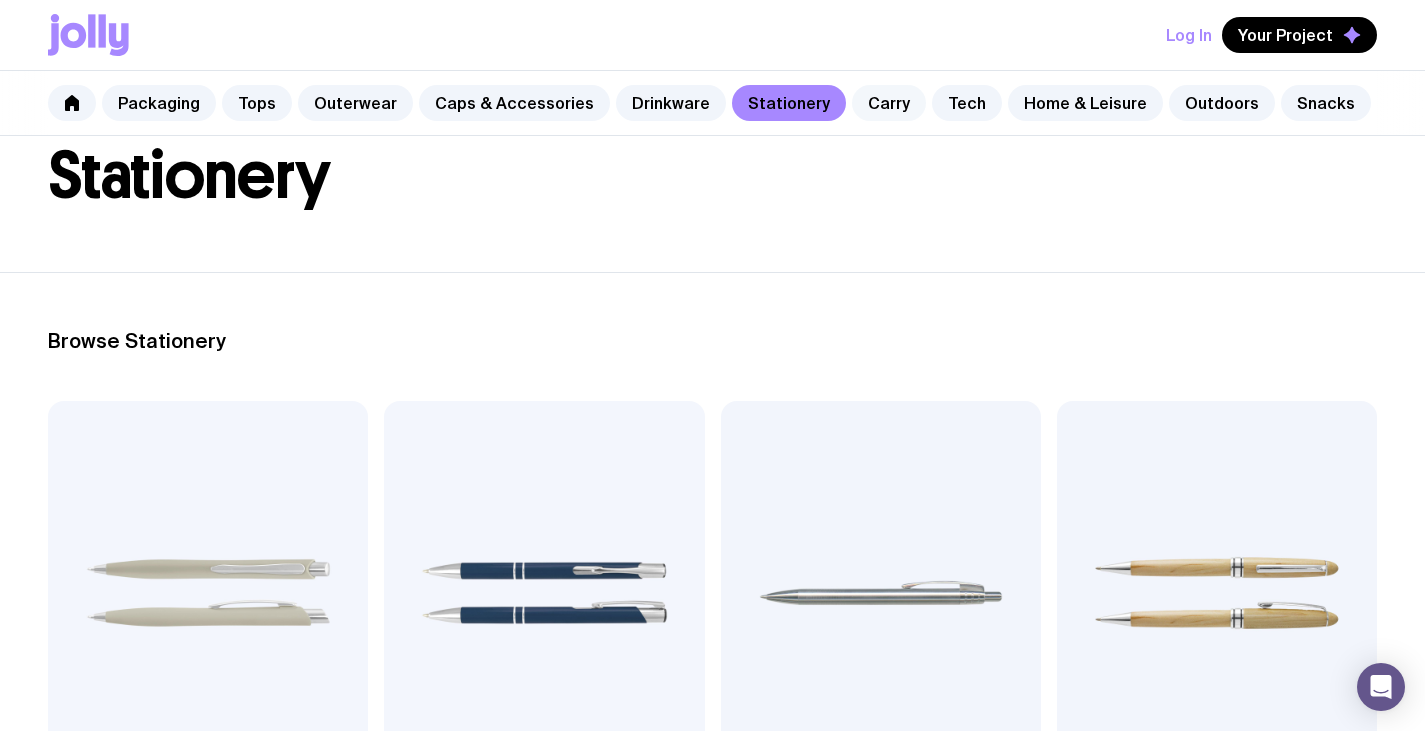 click on "Carry" 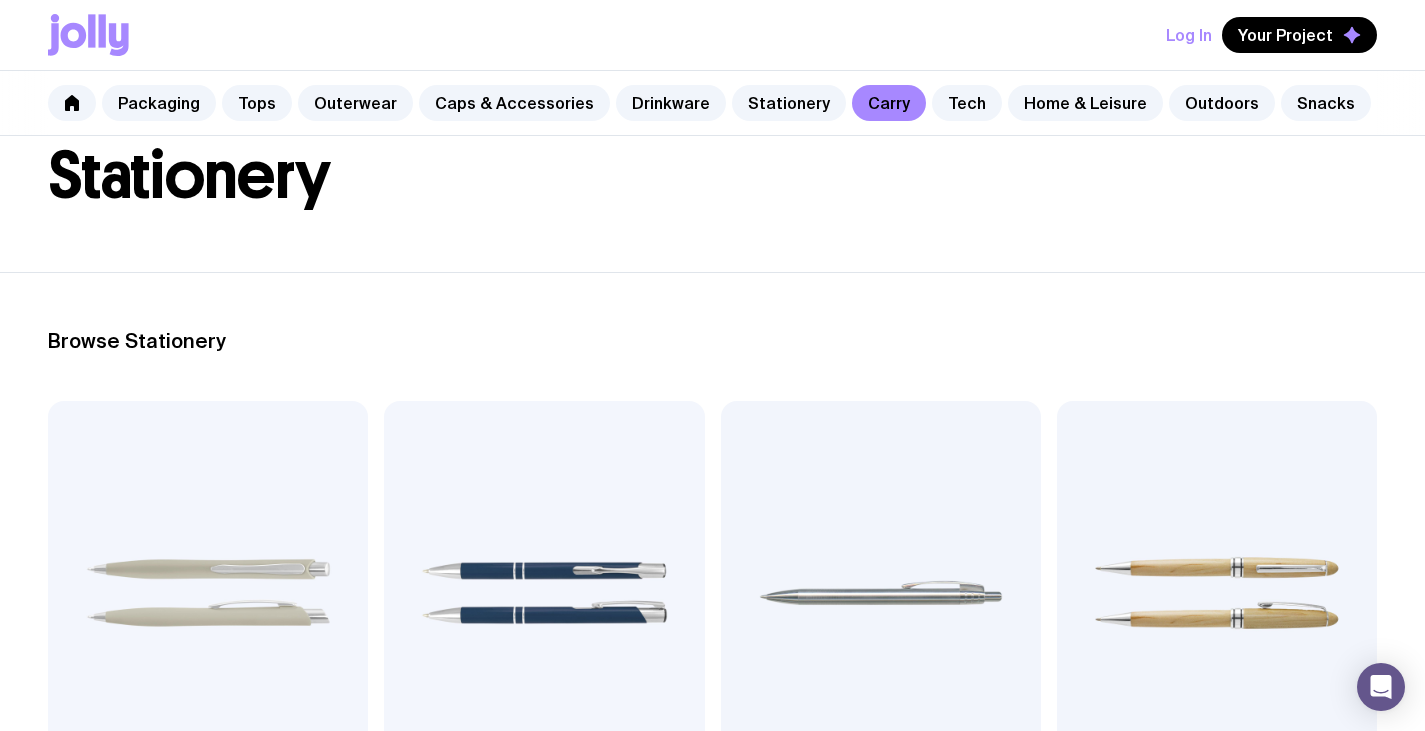 scroll, scrollTop: 0, scrollLeft: 0, axis: both 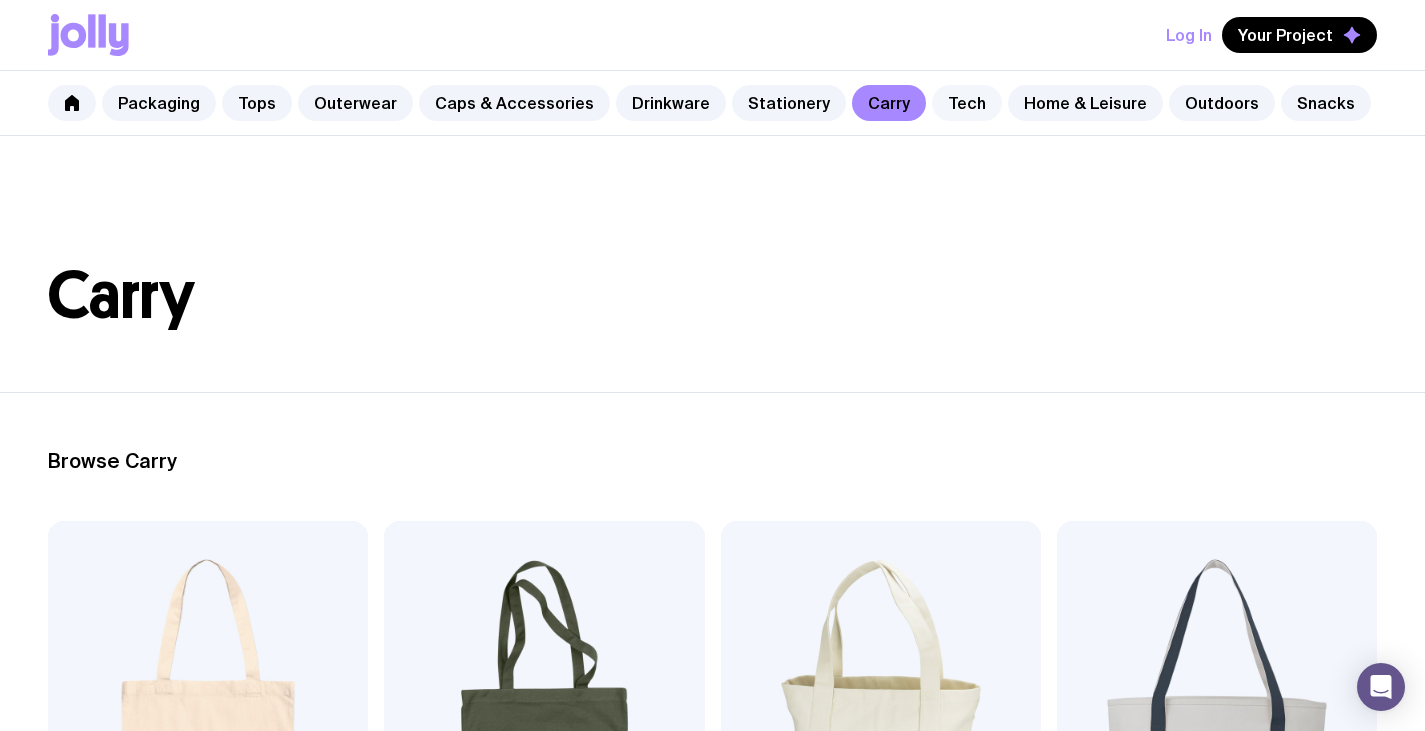 click on "Tech" 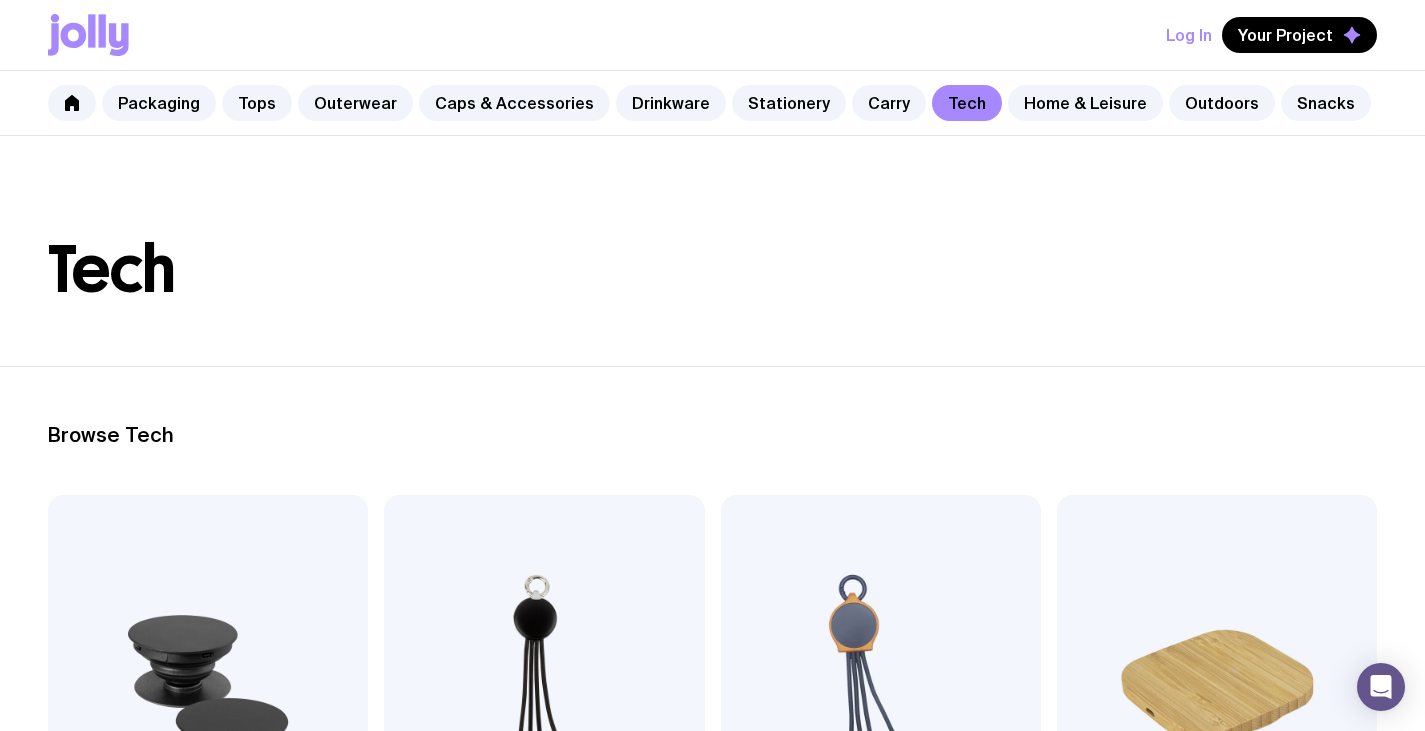 scroll, scrollTop: 0, scrollLeft: 0, axis: both 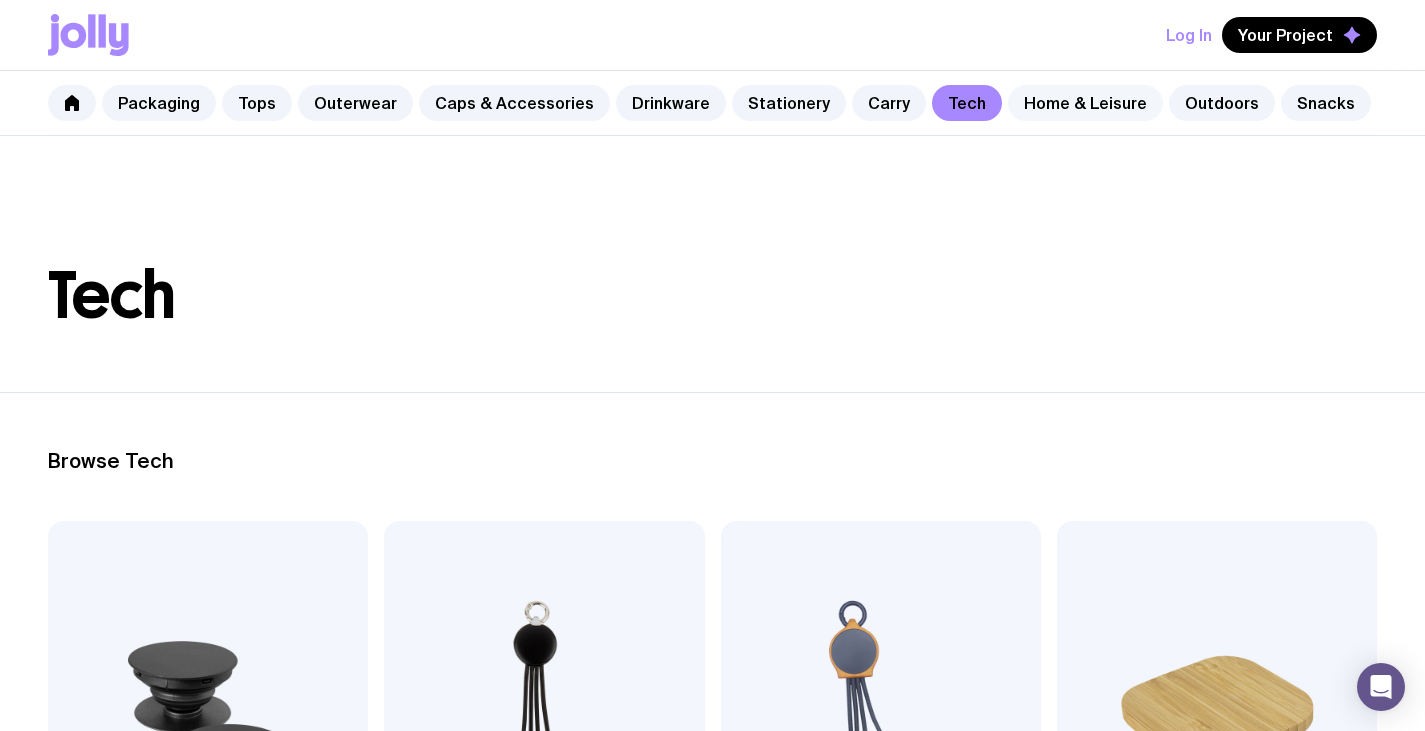 click on "Home & Leisure" 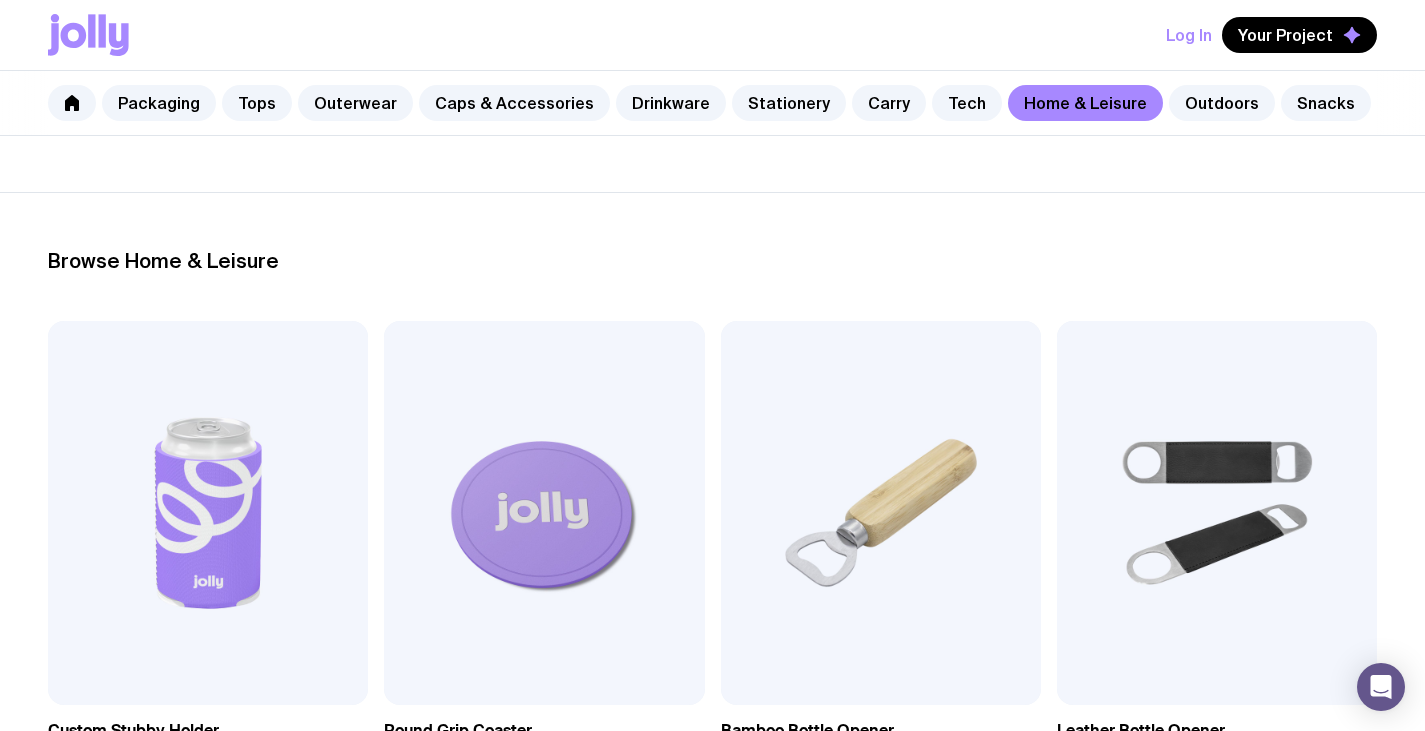 scroll, scrollTop: 0, scrollLeft: 0, axis: both 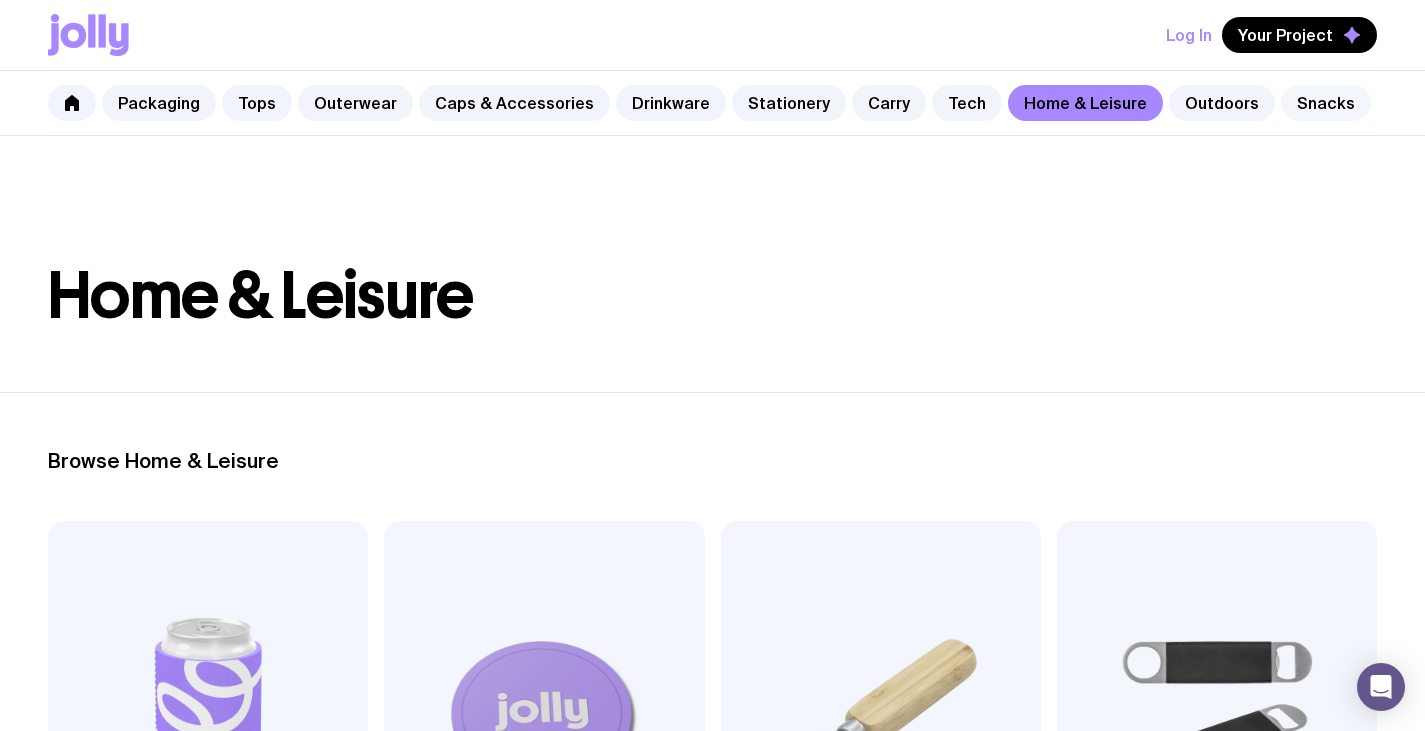 click on "Snacks" 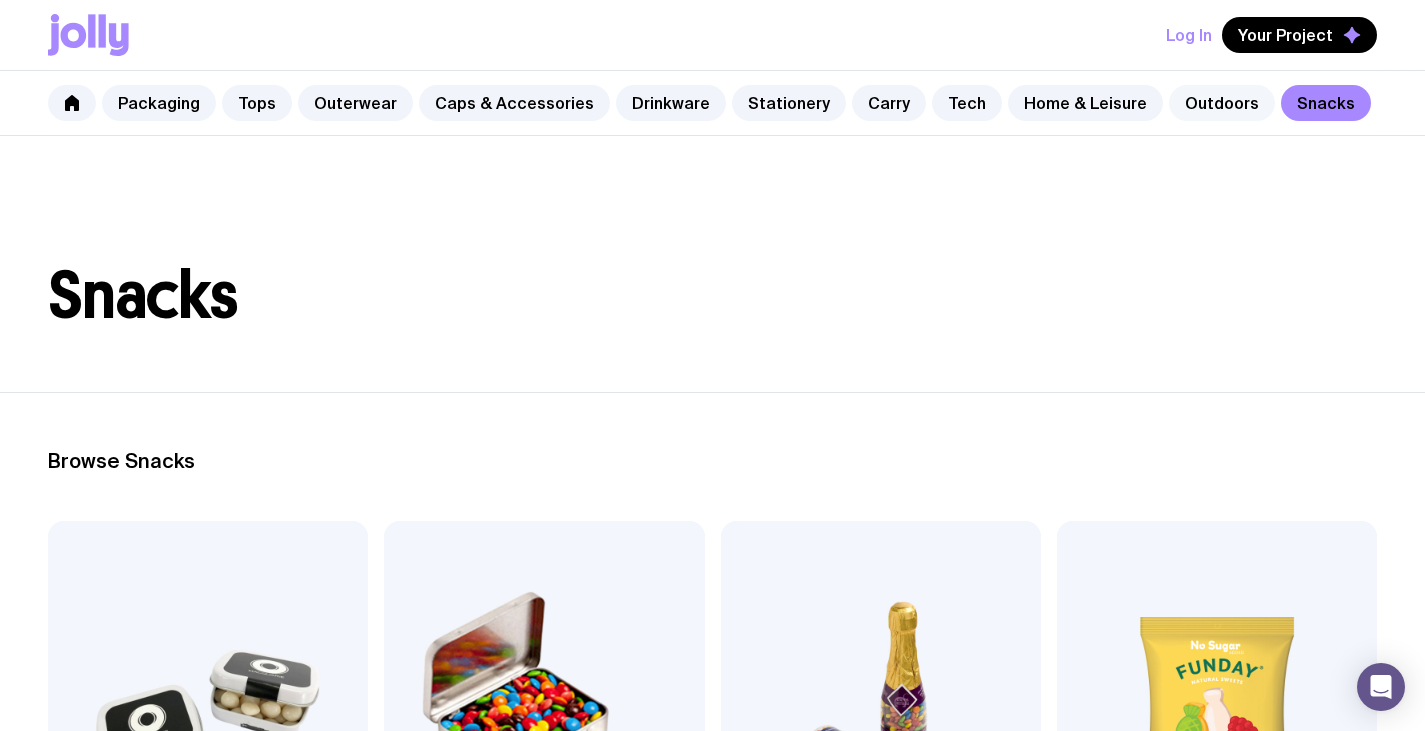 click on "Outdoors" 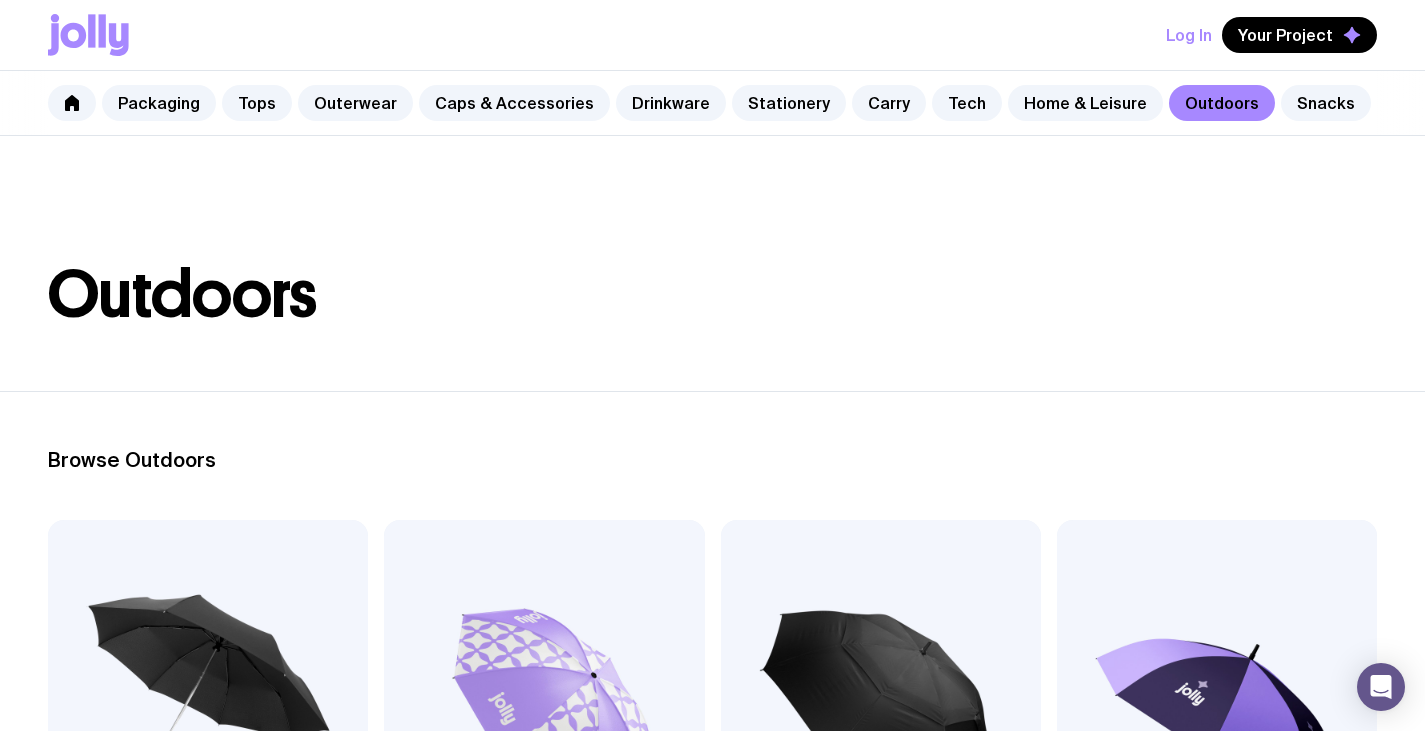scroll, scrollTop: 0, scrollLeft: 0, axis: both 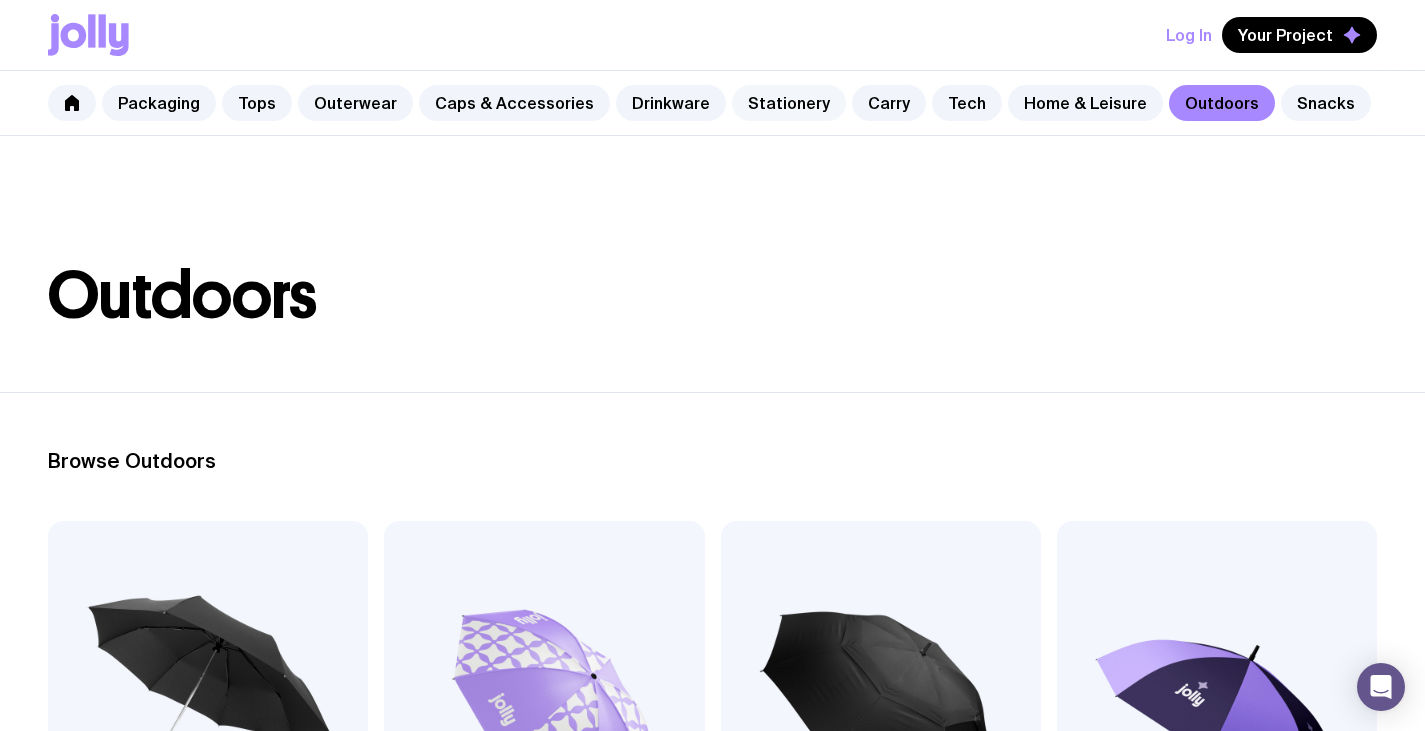 click on "Stationery" 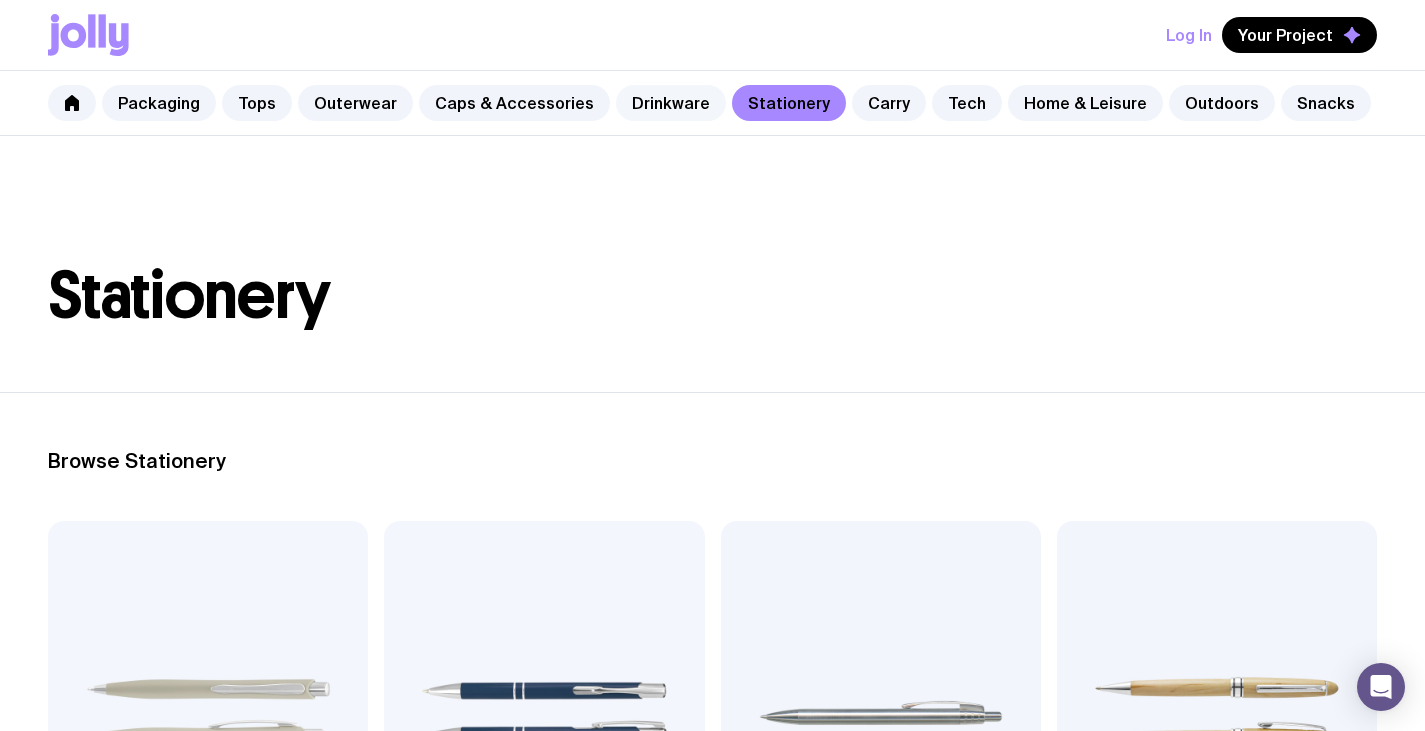 click on "Drinkware" 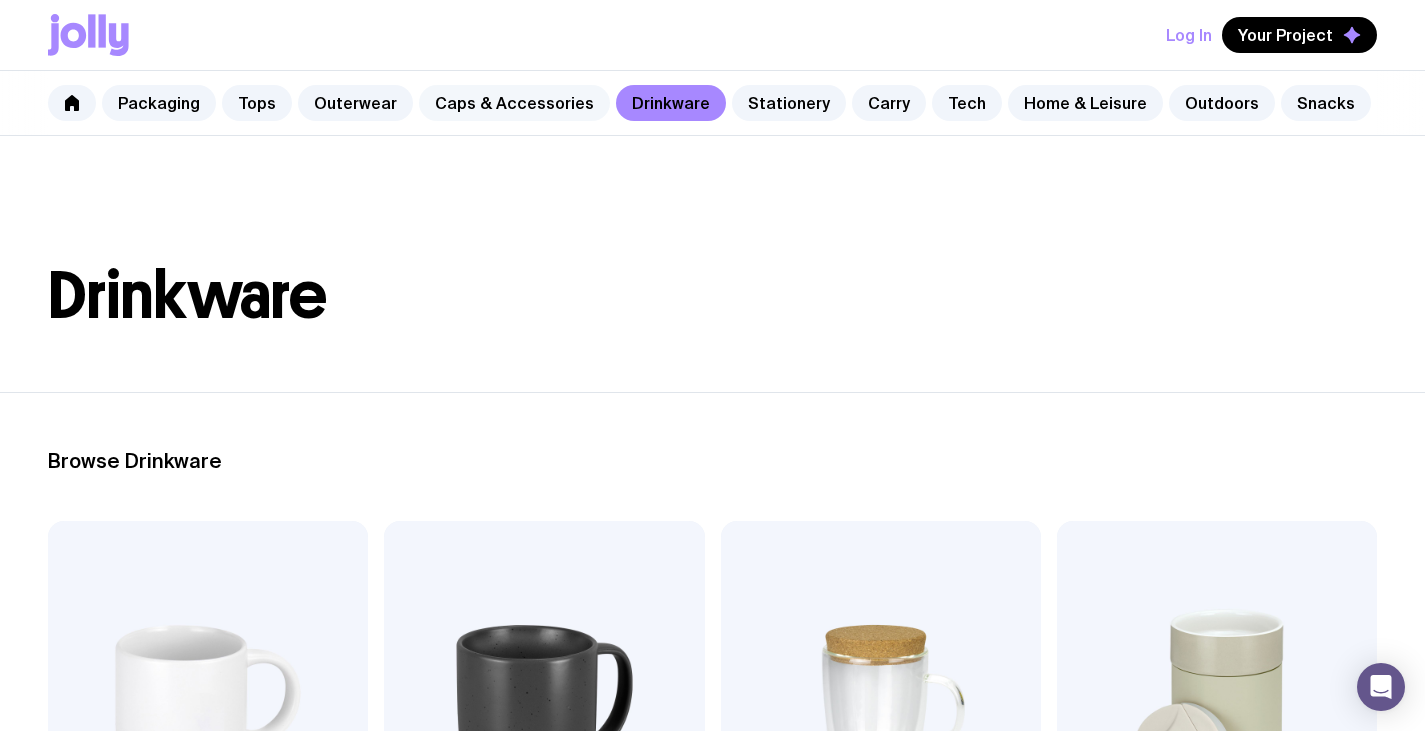 click on "Caps & Accessories" 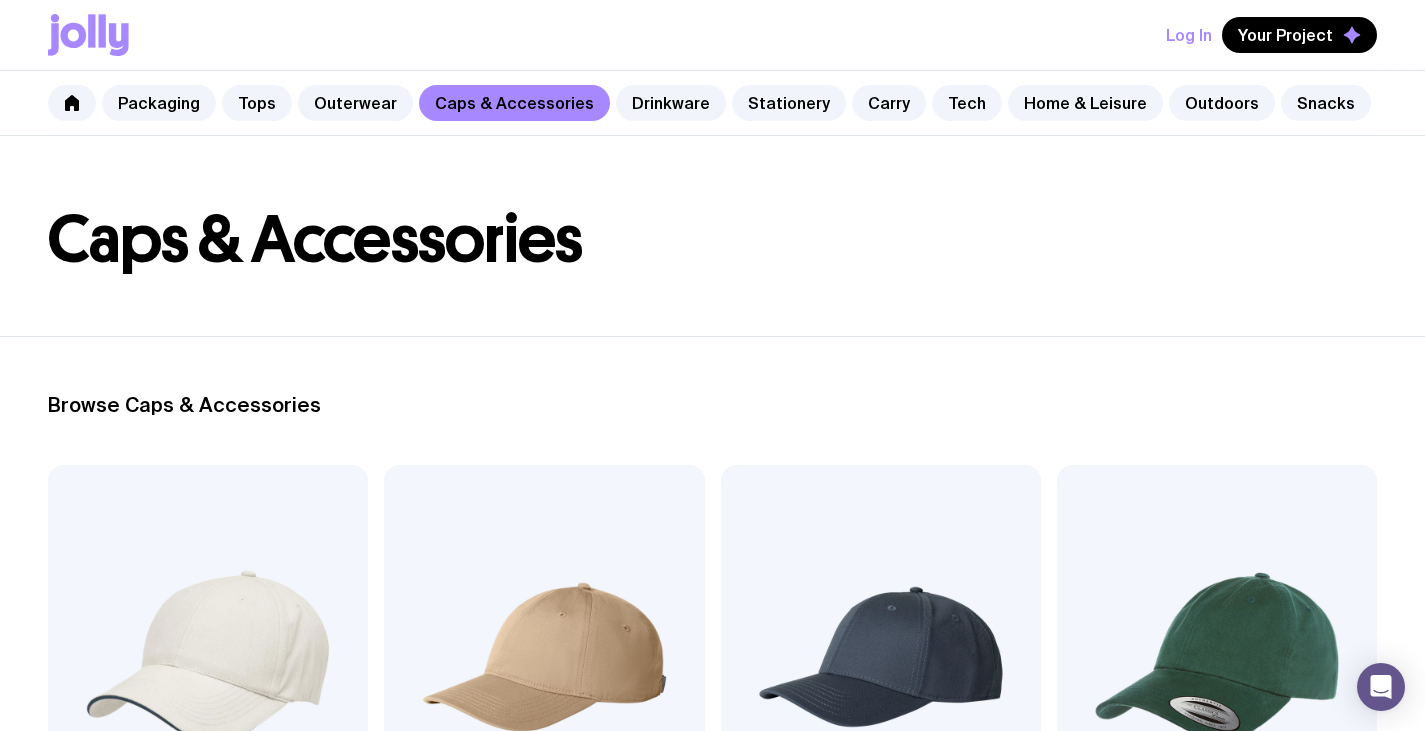 scroll, scrollTop: 0, scrollLeft: 0, axis: both 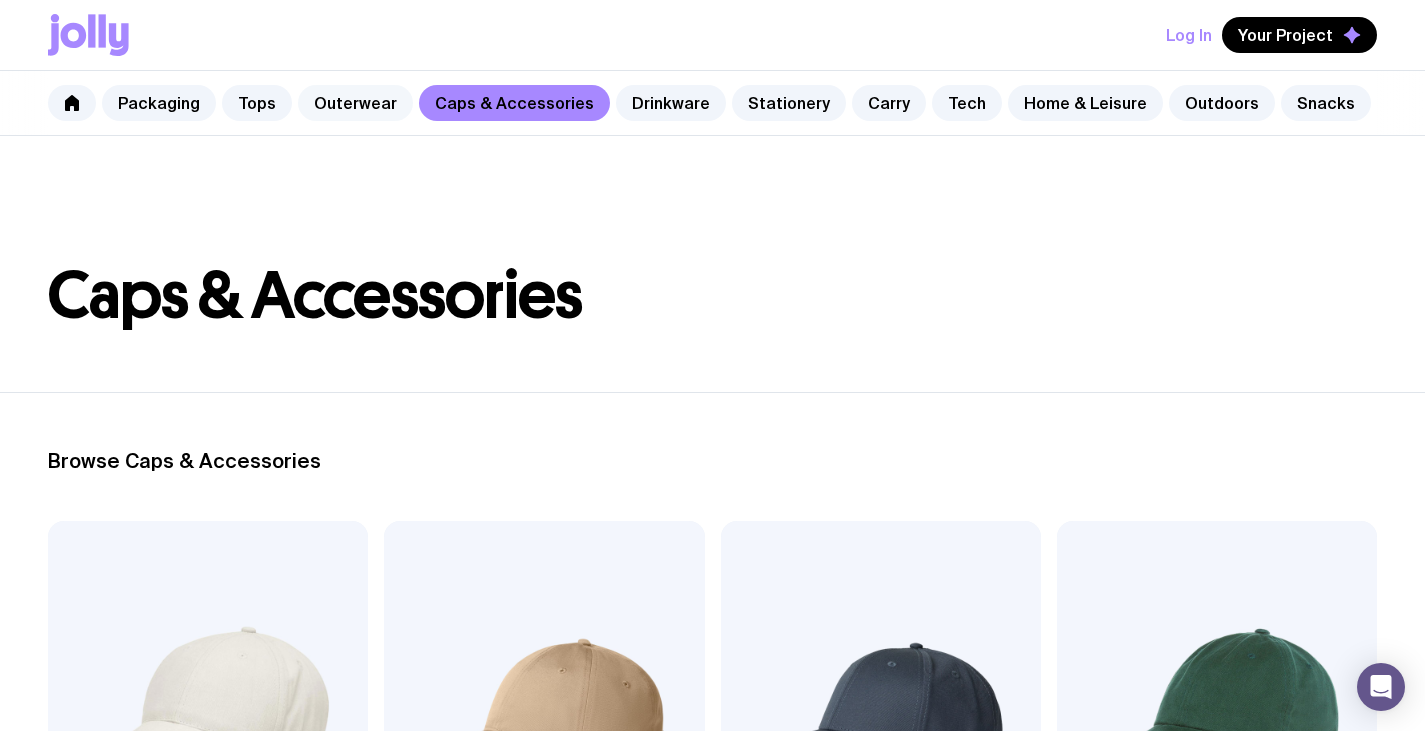 click on "Outerwear" 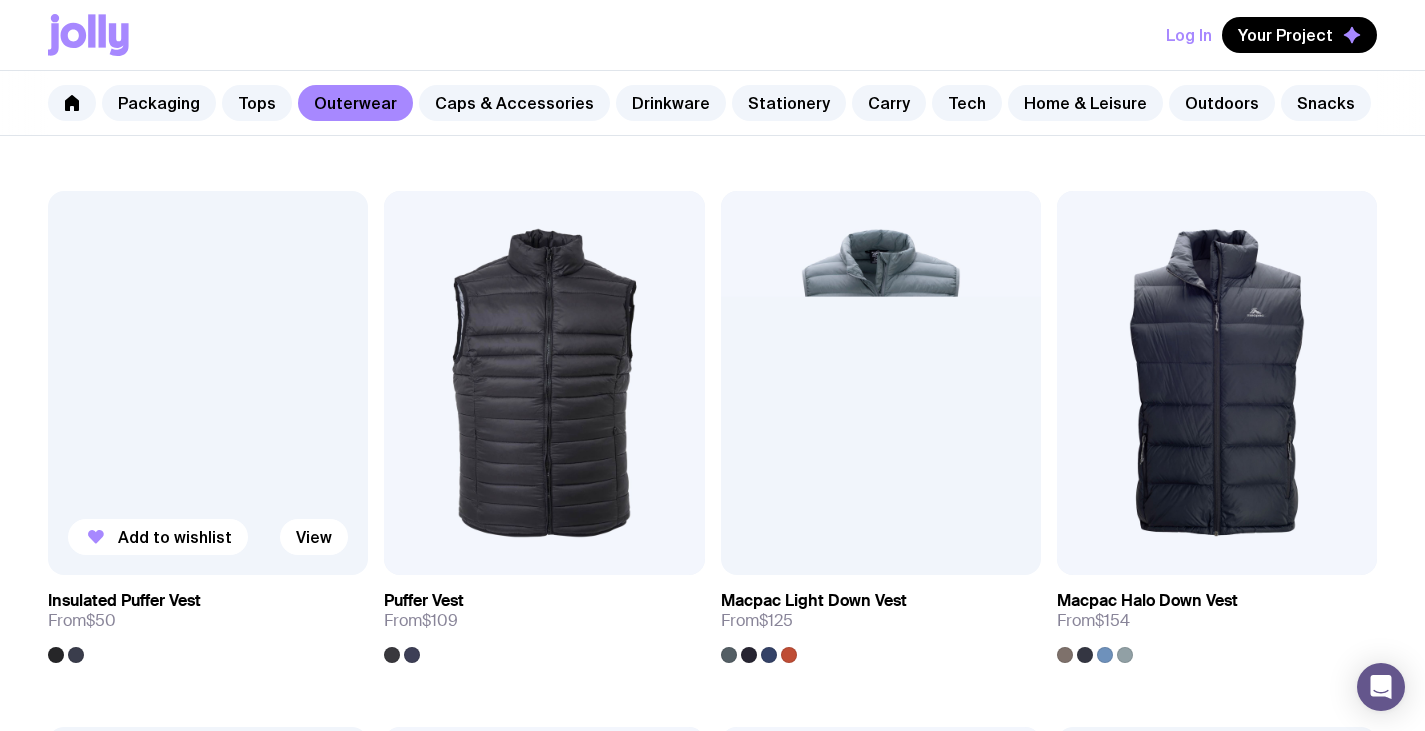 scroll, scrollTop: 1500, scrollLeft: 0, axis: vertical 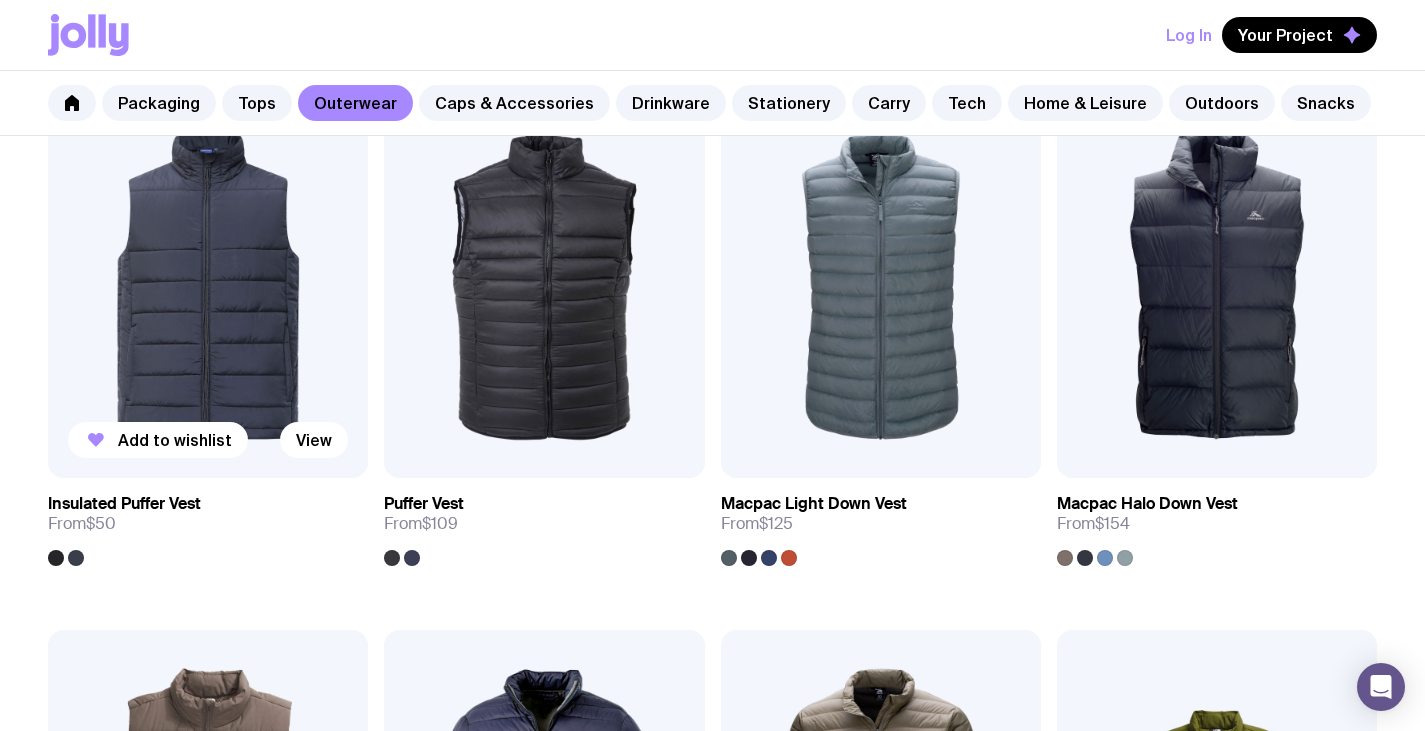 click at bounding box center [208, 286] 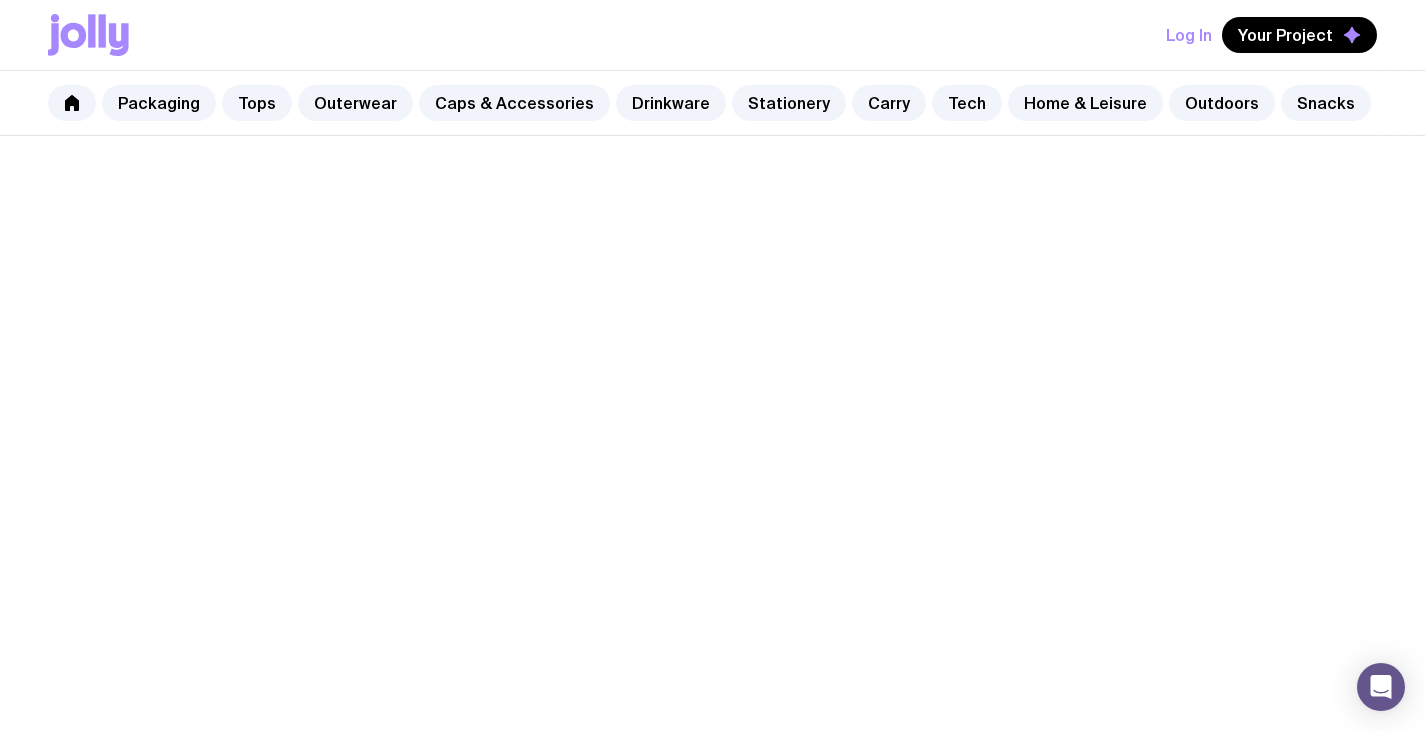 scroll, scrollTop: 0, scrollLeft: 0, axis: both 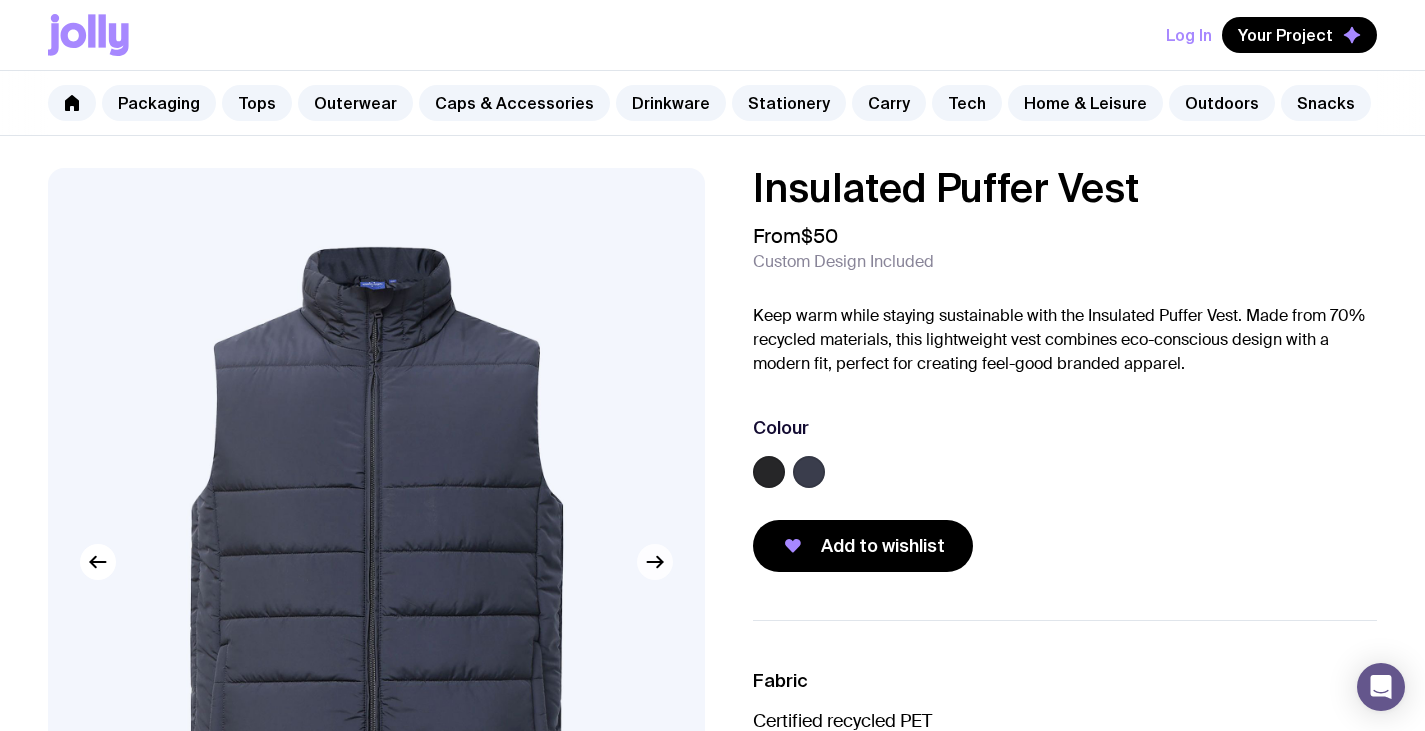 click at bounding box center (655, 562) 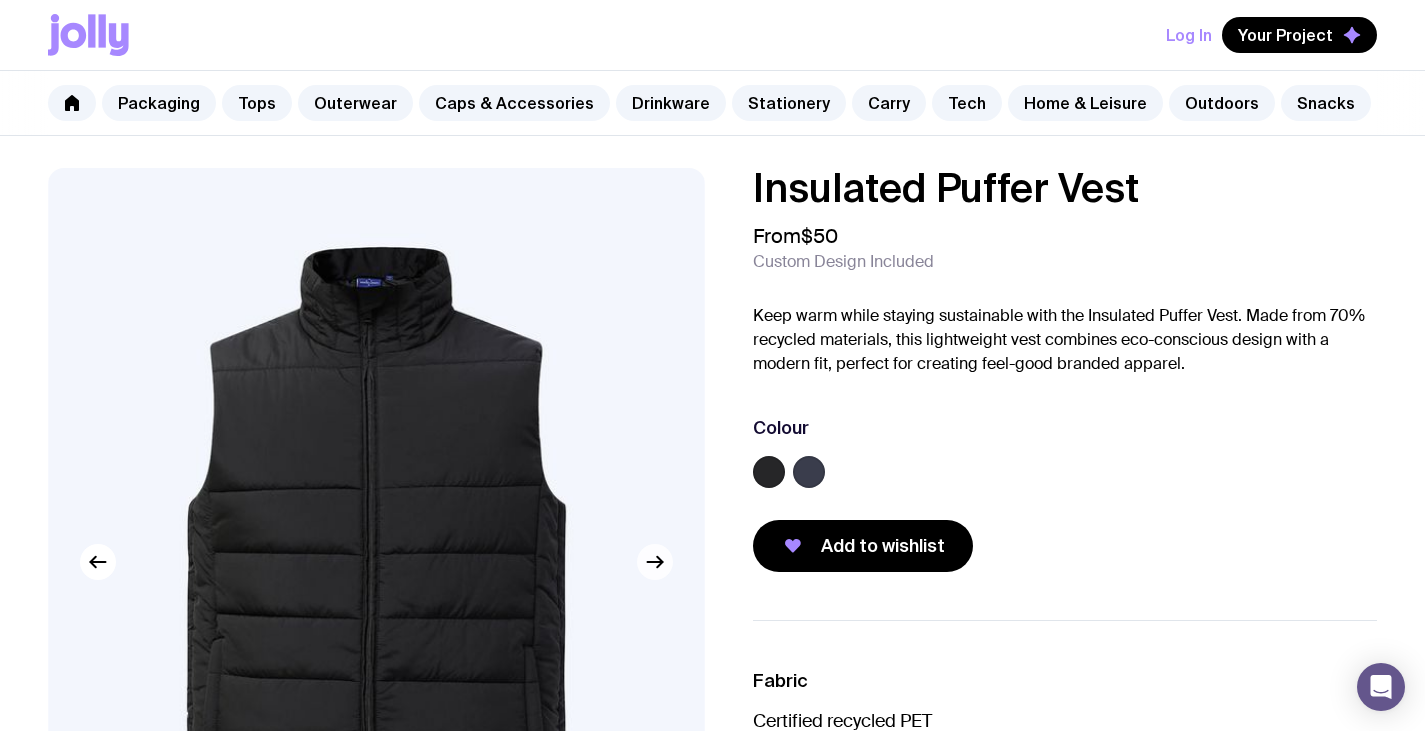 click at bounding box center (655, 562) 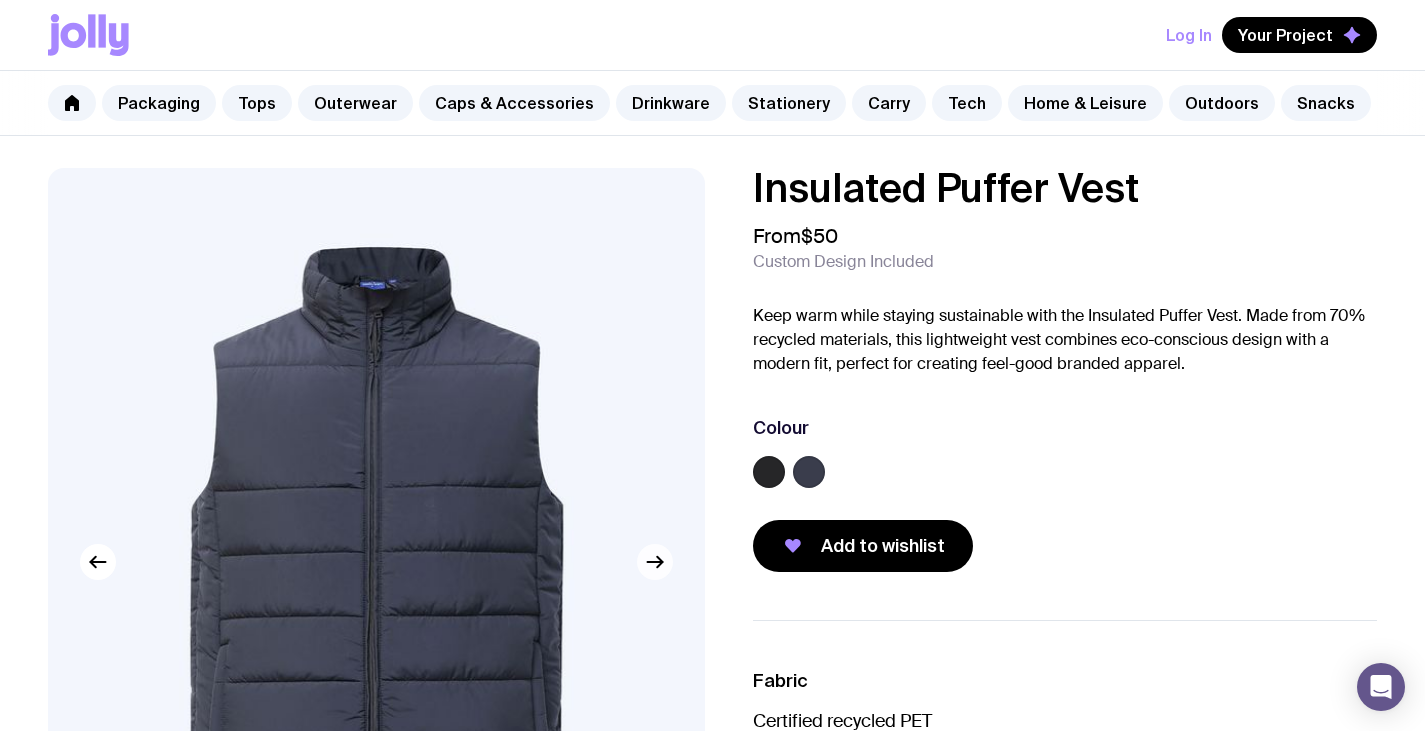 click at bounding box center (655, 562) 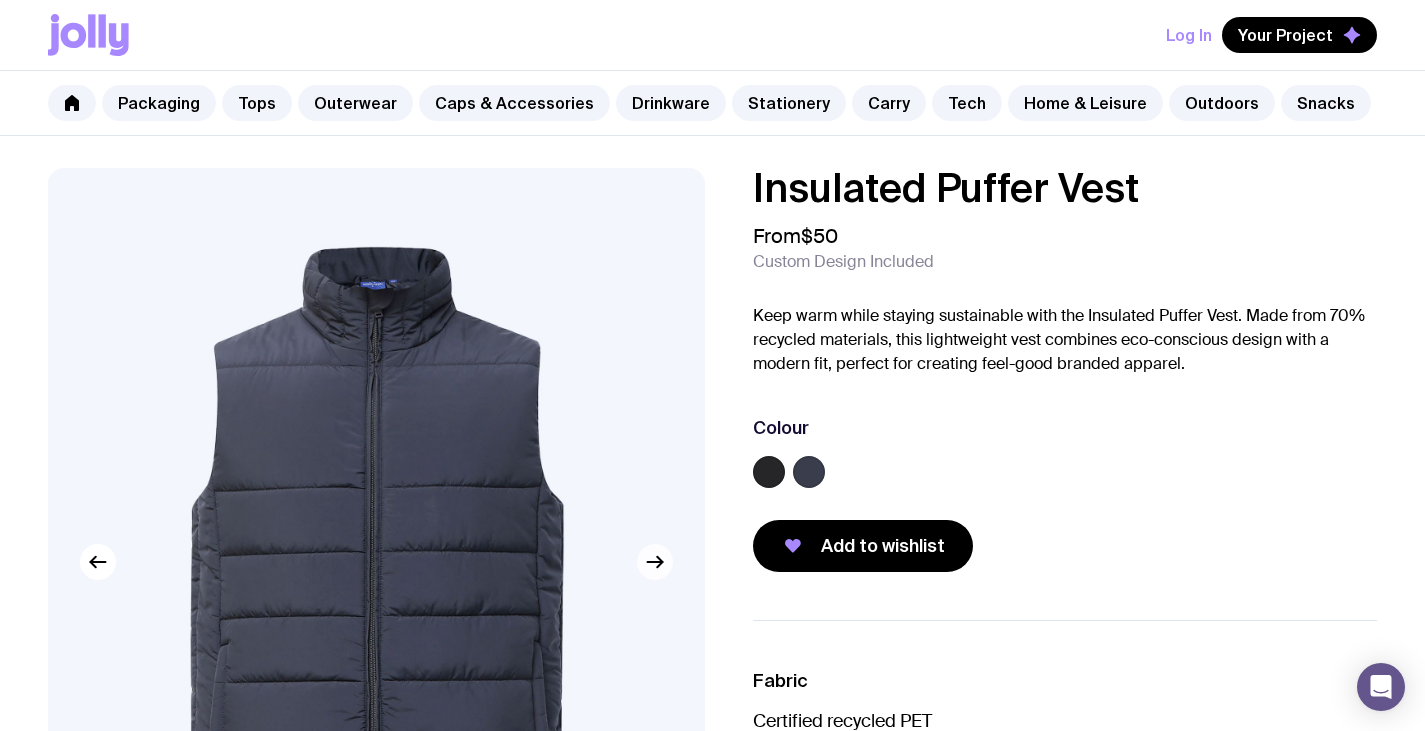 click at bounding box center (655, 562) 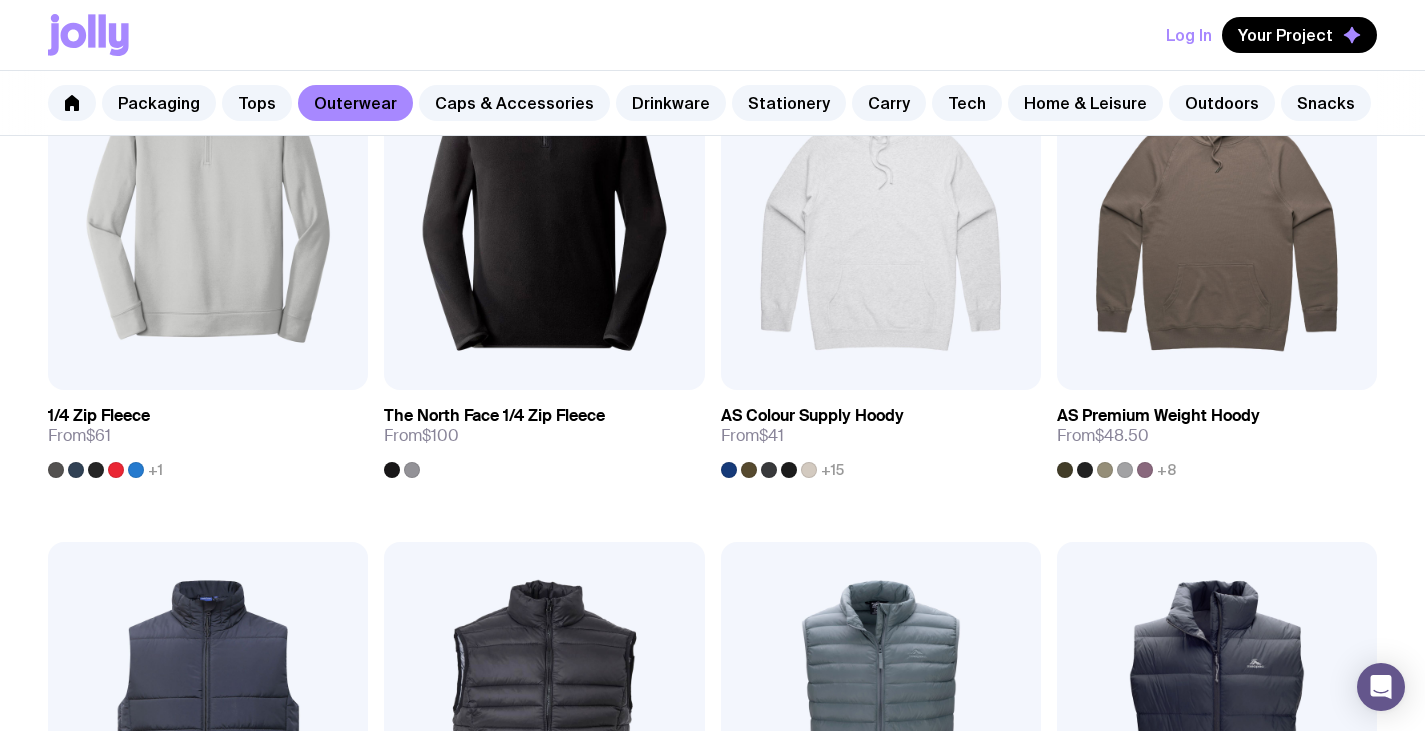 scroll, scrollTop: 860, scrollLeft: 0, axis: vertical 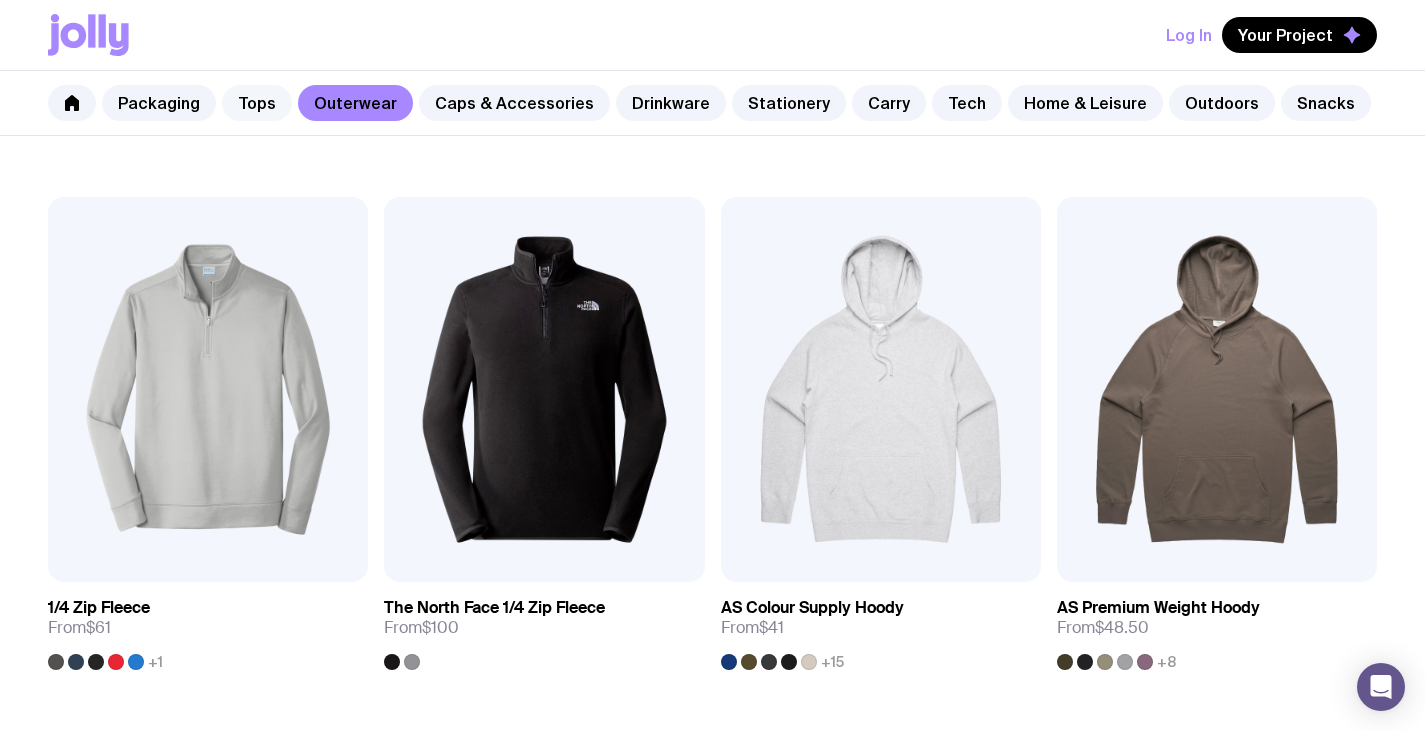click on "Tops" 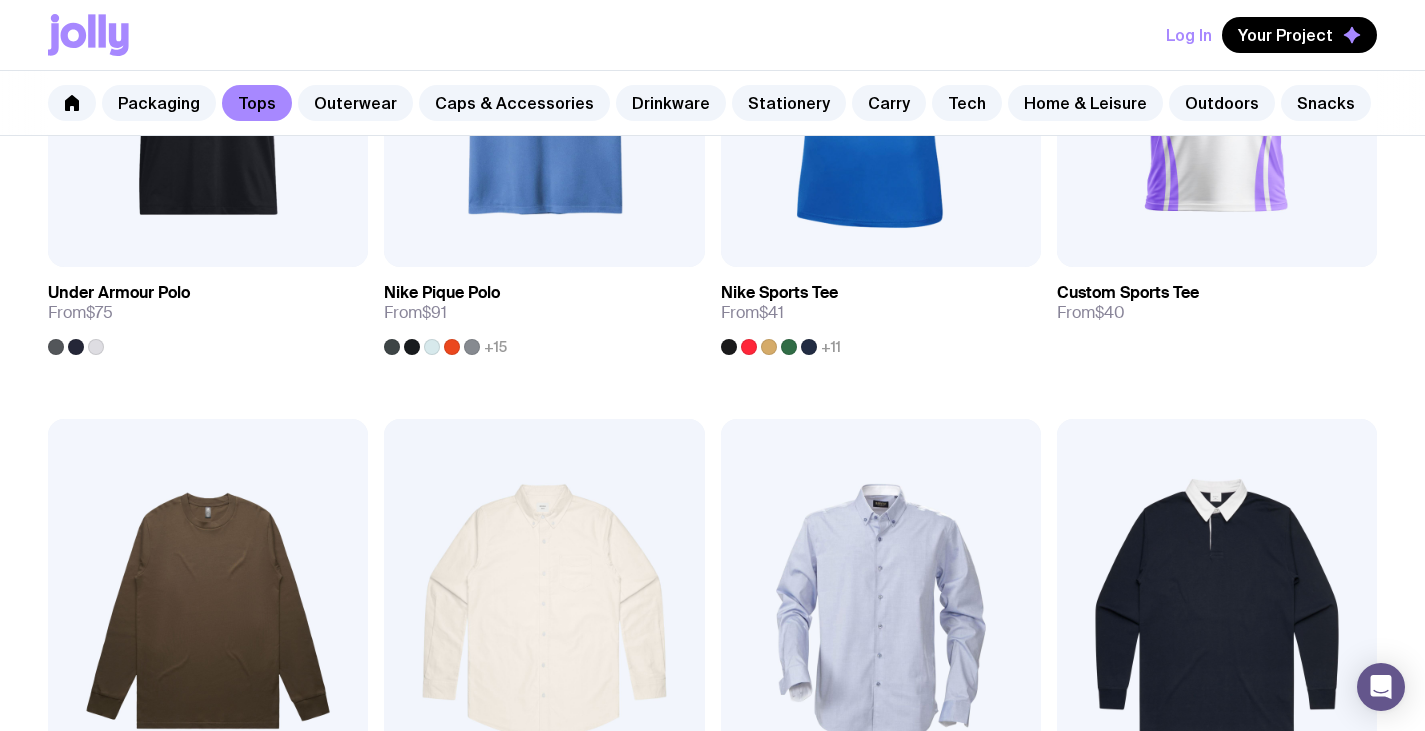scroll, scrollTop: 1911, scrollLeft: 0, axis: vertical 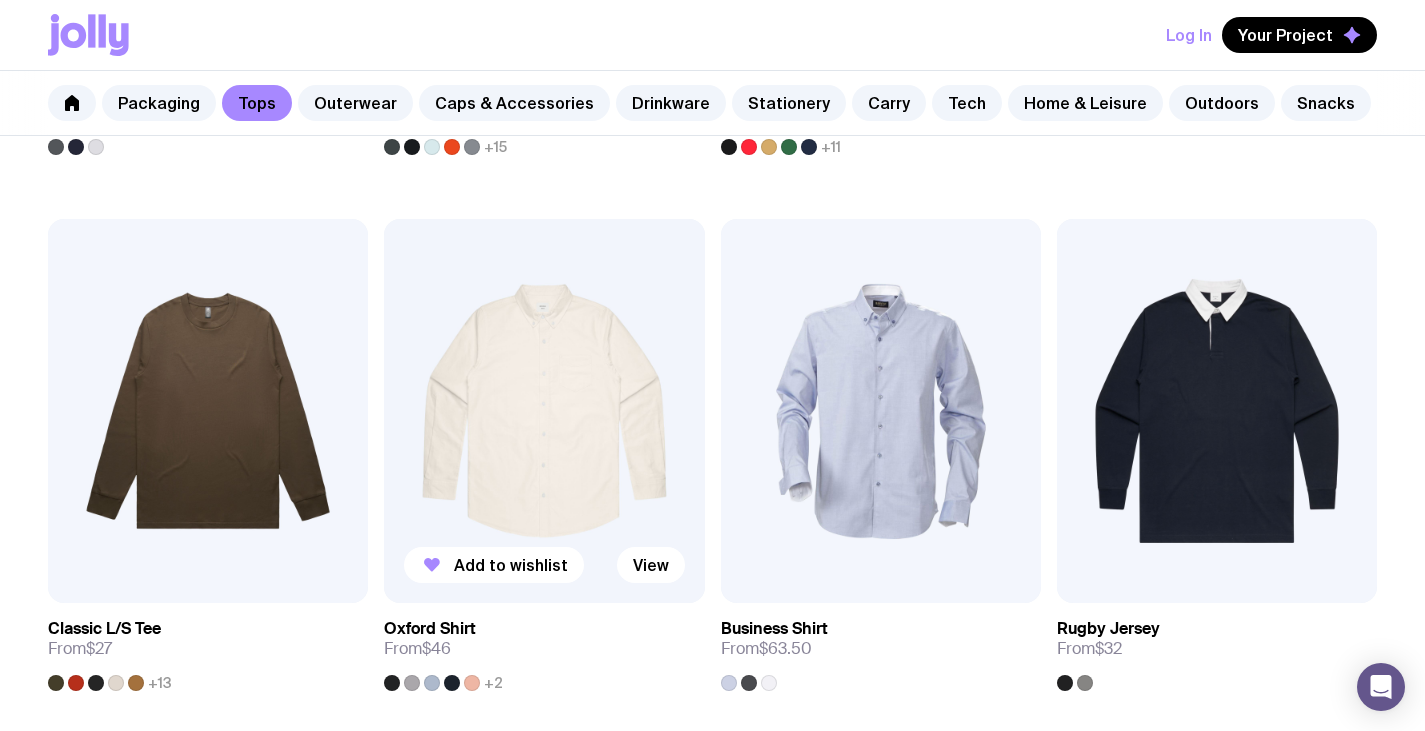click at bounding box center (544, 411) 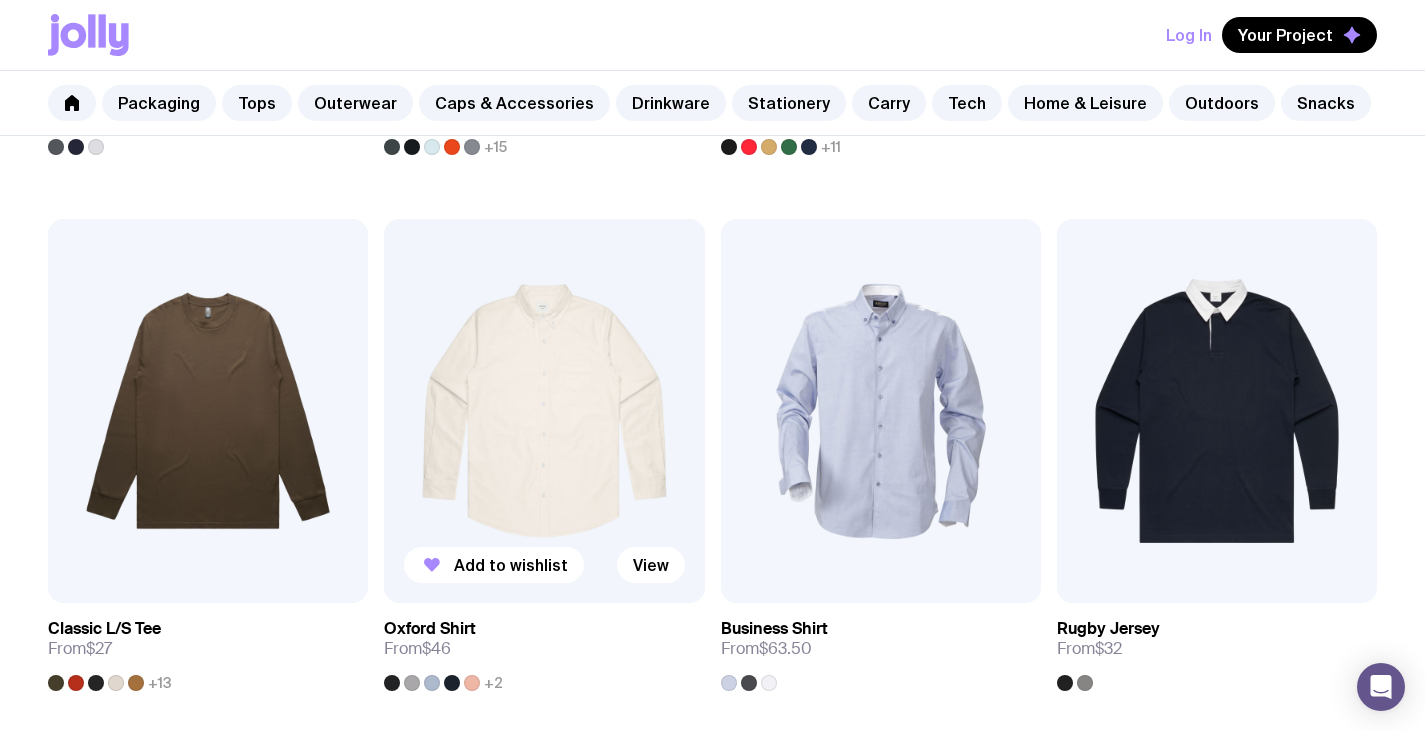 scroll, scrollTop: 0, scrollLeft: 0, axis: both 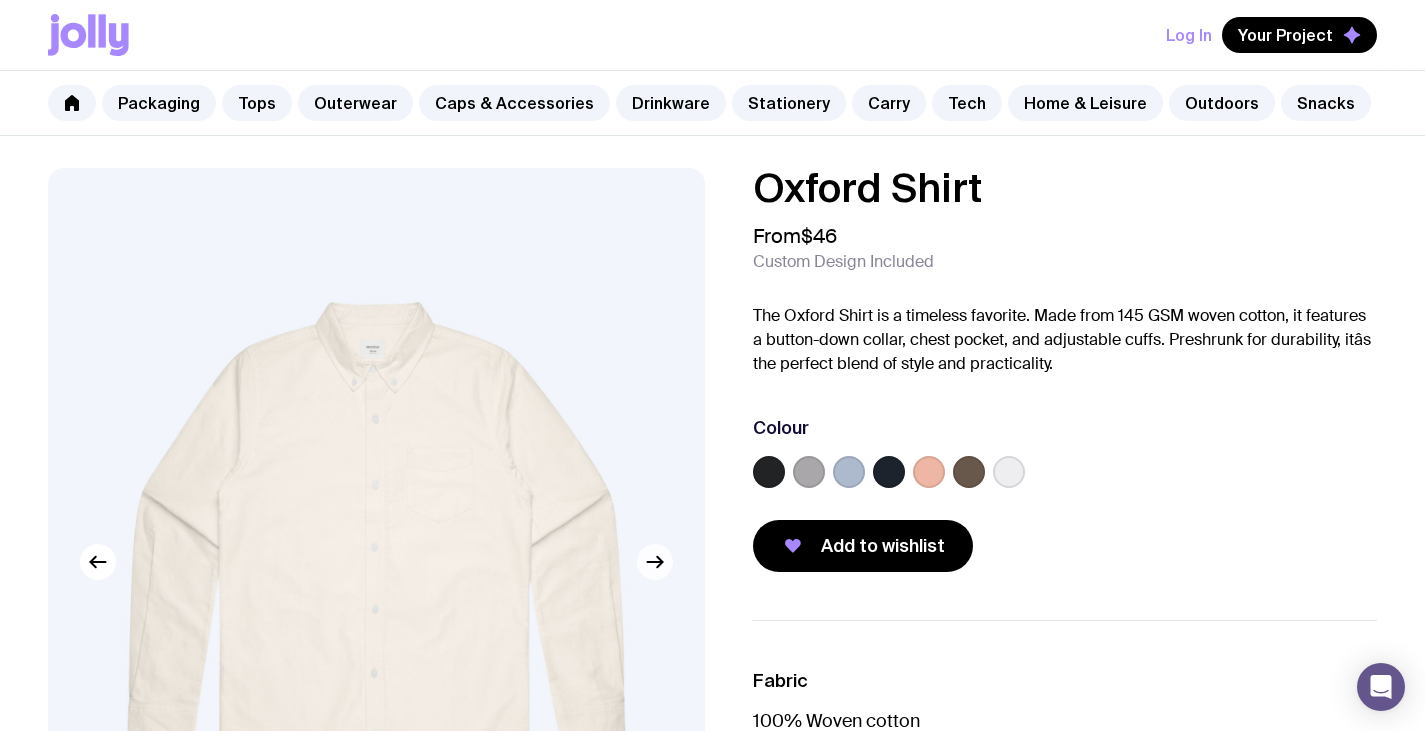 click at bounding box center [655, 562] 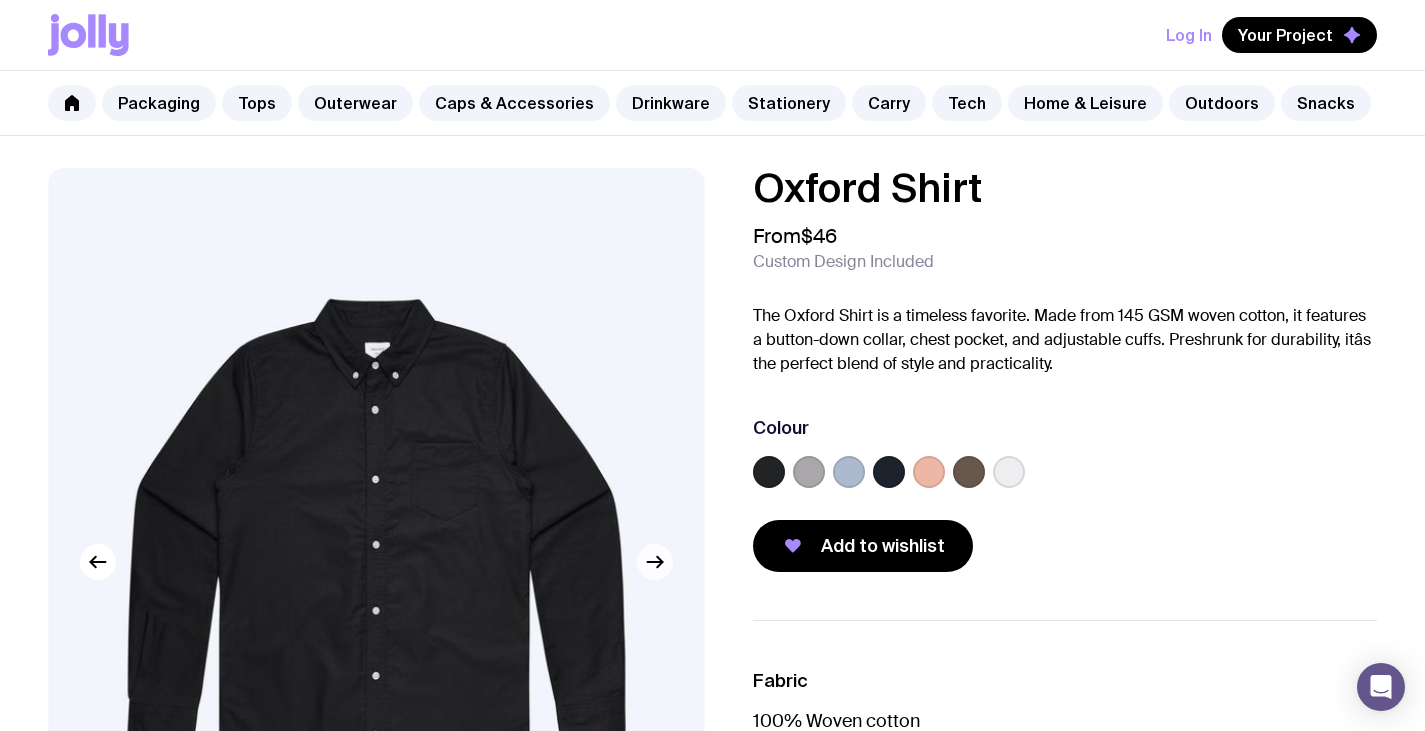 click at bounding box center (655, 562) 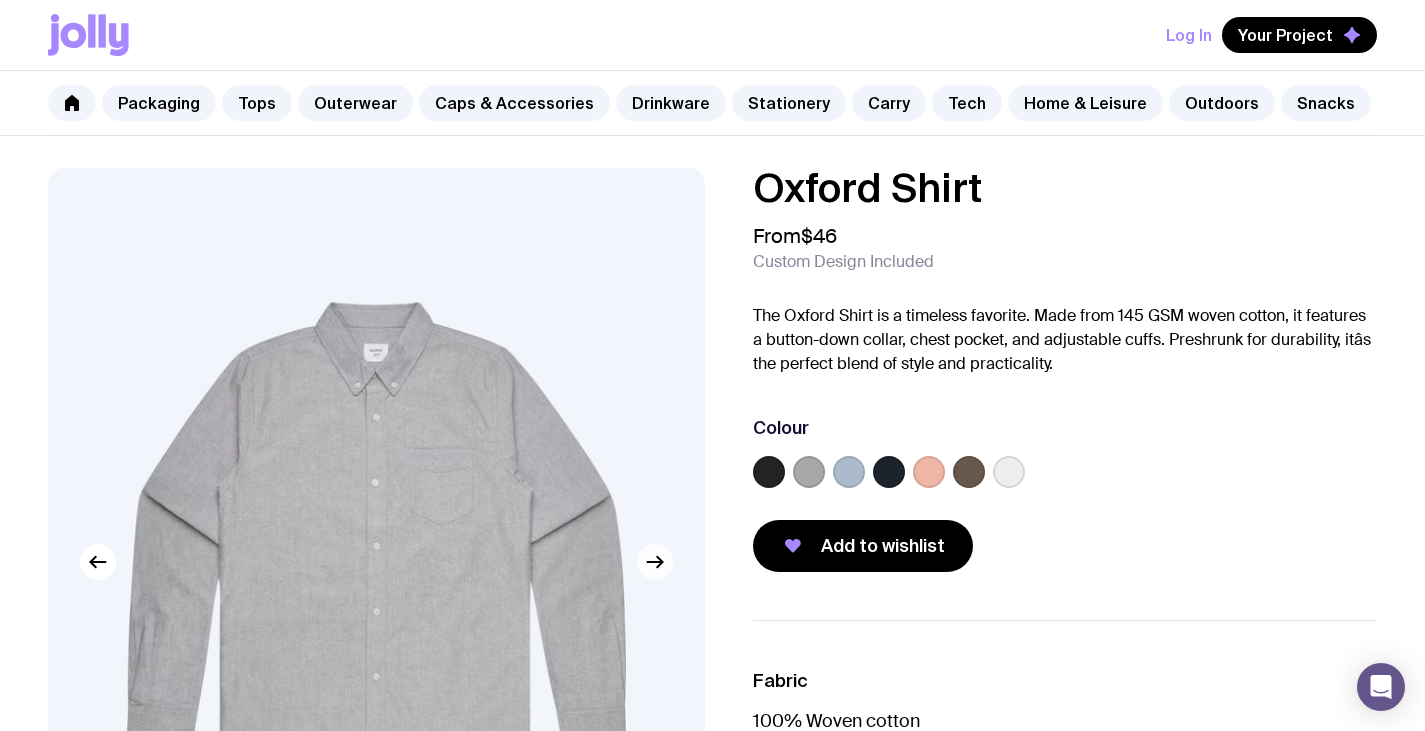 click at bounding box center (655, 562) 